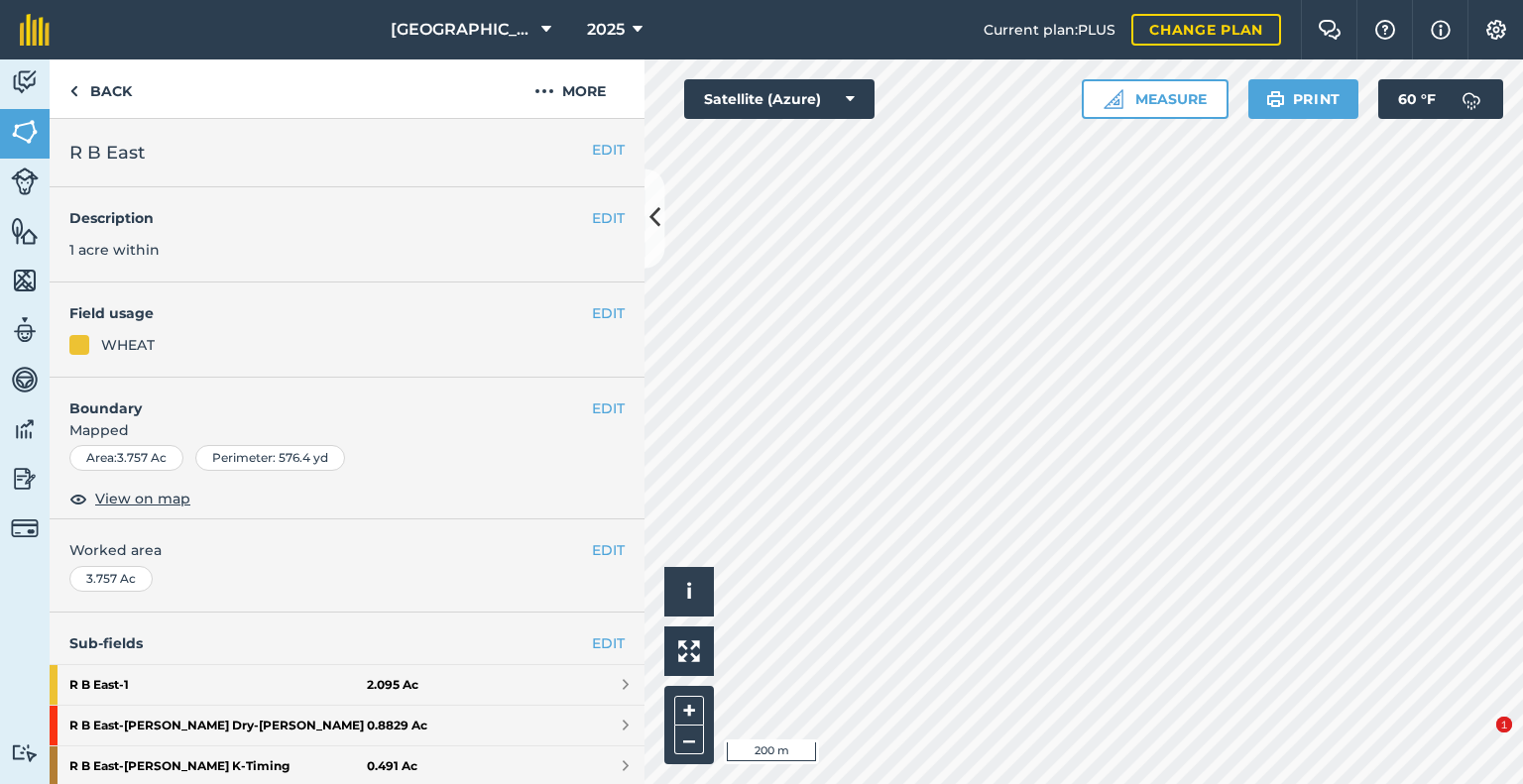 scroll, scrollTop: 0, scrollLeft: 0, axis: both 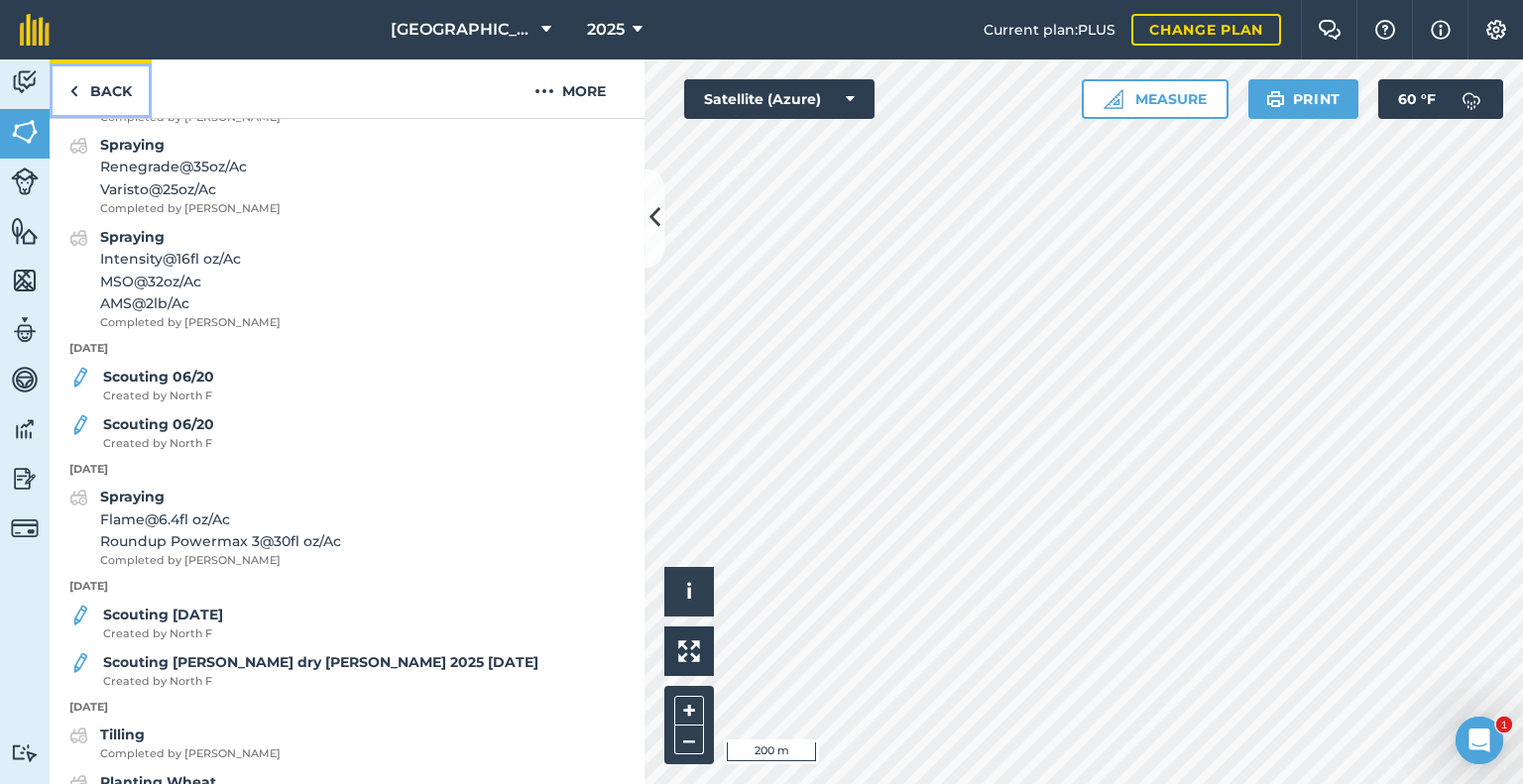 click on "Back" at bounding box center [100, 88] 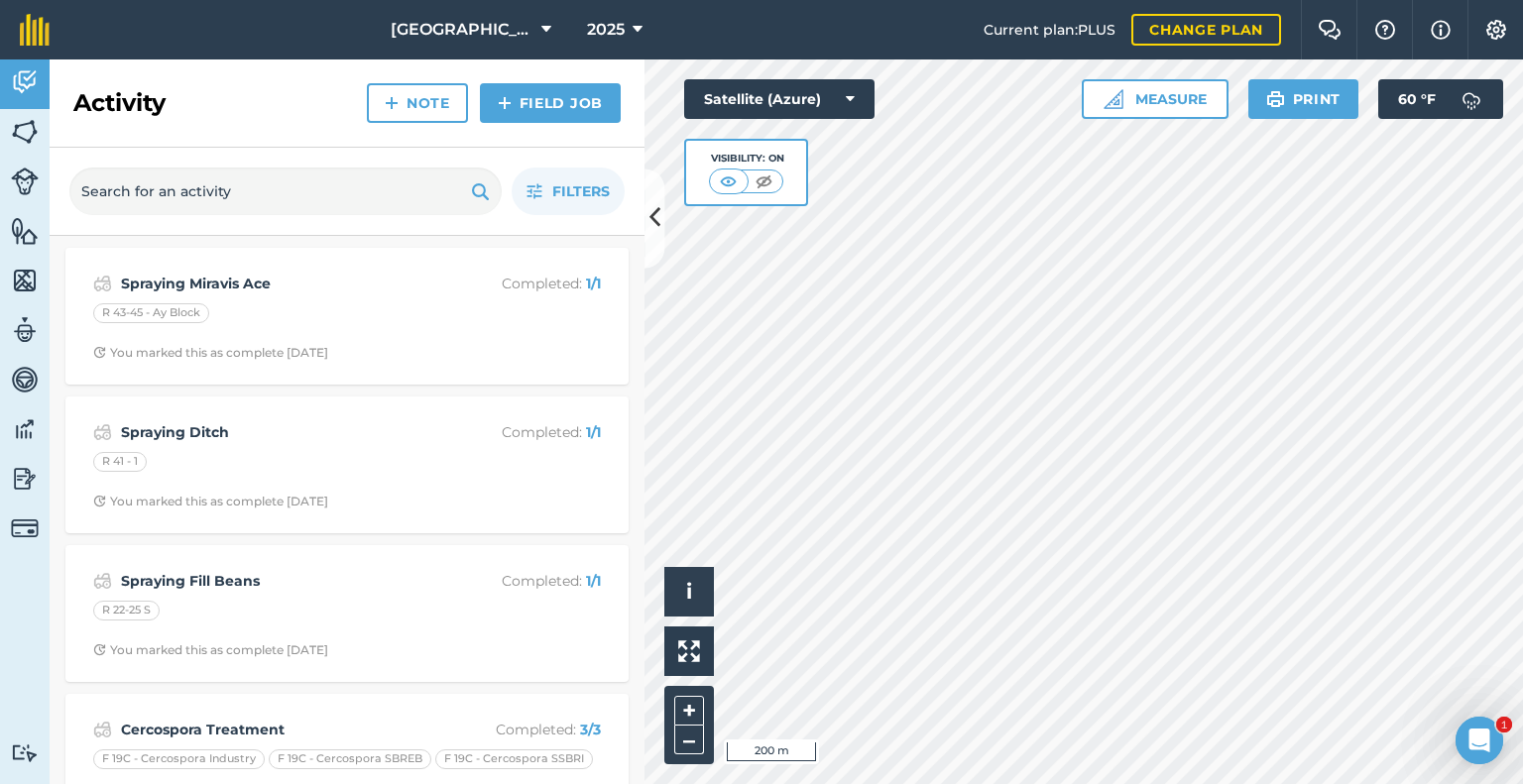 click on "North Farm 2025 Current plan :  PLUS   Change plan Farm Chat Help Info Settings North Farm  -  2025 Reproduced with the permission of  Microsoft Printed on  [DATE] Field usages No usage set BARLEY BARLEY - Research BEANS: DRY - Research Camelina Research CANOLA CORN - Research Cover Crops Field Pea HEMP - Research OATS - Research Pennycress - Research POTATOES - Potato Research Silphium Research SOYBEANS SOYBEANS - Farms SOYBEANS - Research SUGARBEET - Farms SUGARBEET - Research SUNFLOWER - Research Sweet Corn WHEAT WHEAT - Farms  WHEAT - Research WINTER-CROPS: OTHERS WINTER-CROPS: OTHERS - Research Feature types Buildings Trees Water Activity Fields Livestock Features Maps Team Vehicles Data Reporting Billing Tutorials Tutorials Activity   Note   Field Job Filters Spraying Miravis Ace Completed :   1 / 1 R 43-45 - Ay Block You marked this as complete [DATE] Spraying Ditch Completed :   1 / 1 R 41 - 1 You marked this as complete [DATE] Spraying Fill Beans Completed :   1 / 1 :   3" at bounding box center (762, 392) 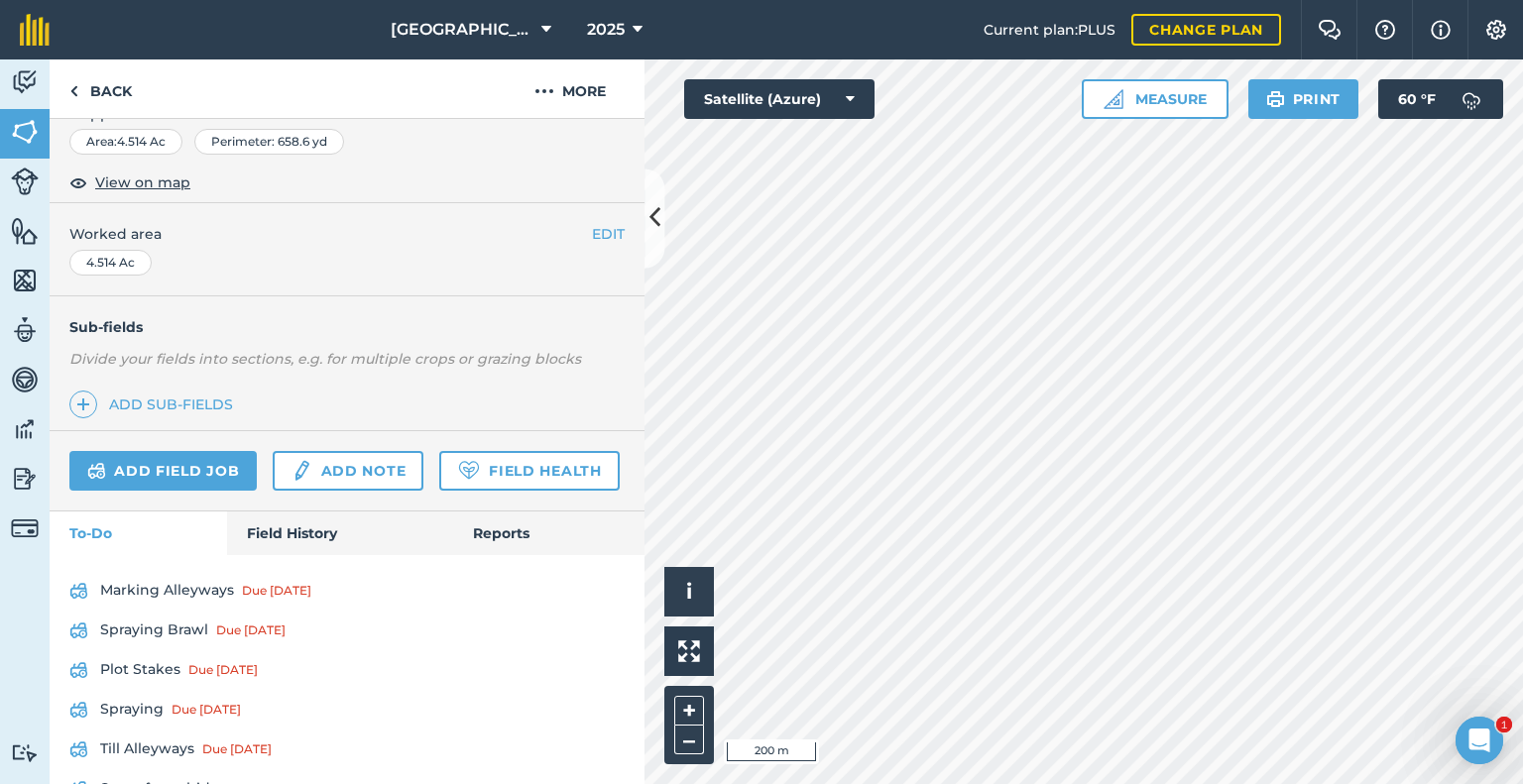 scroll, scrollTop: 327, scrollLeft: 0, axis: vertical 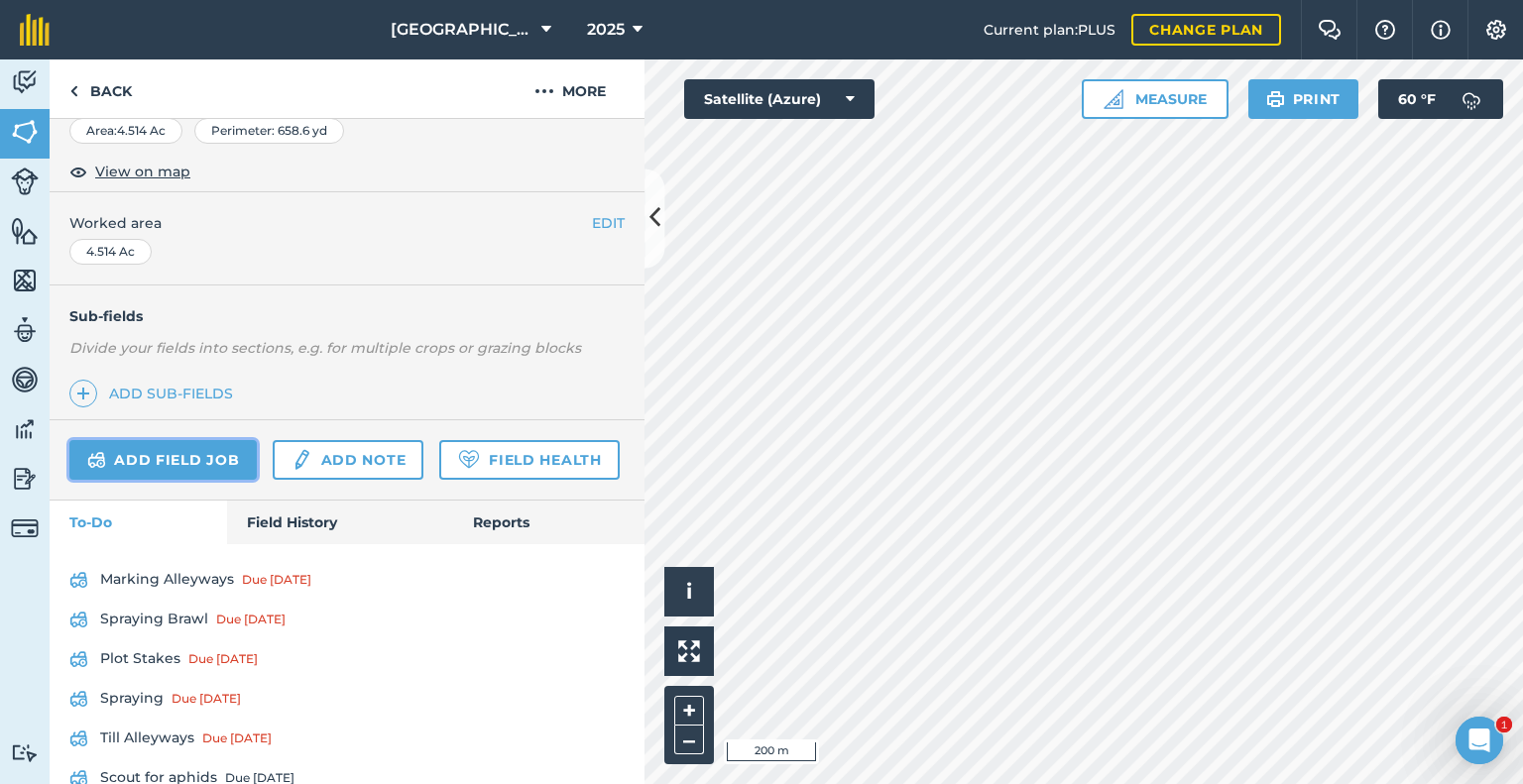 click on "Add field job" at bounding box center (163, 460) 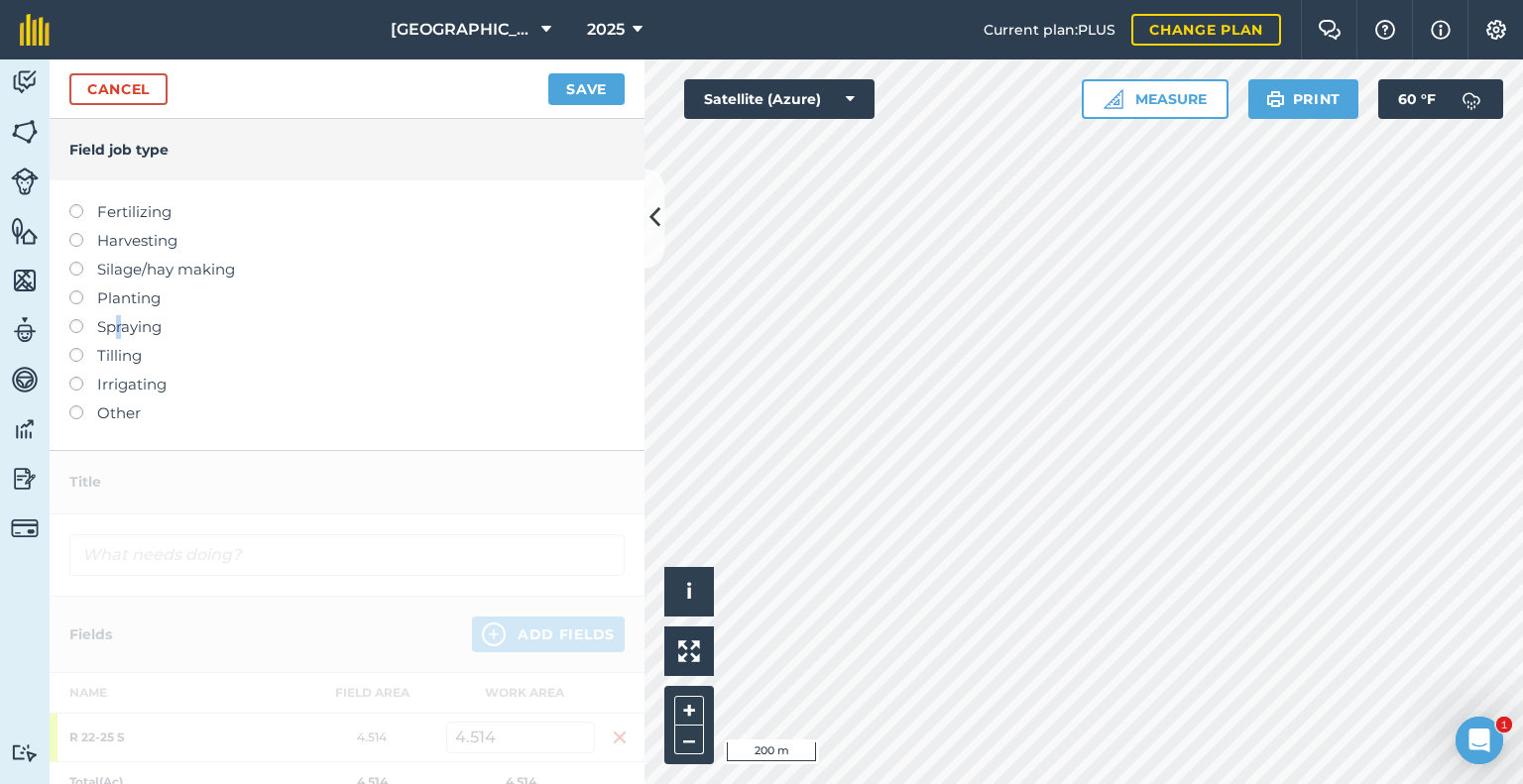 click on "Spraying" at bounding box center (347, 327) 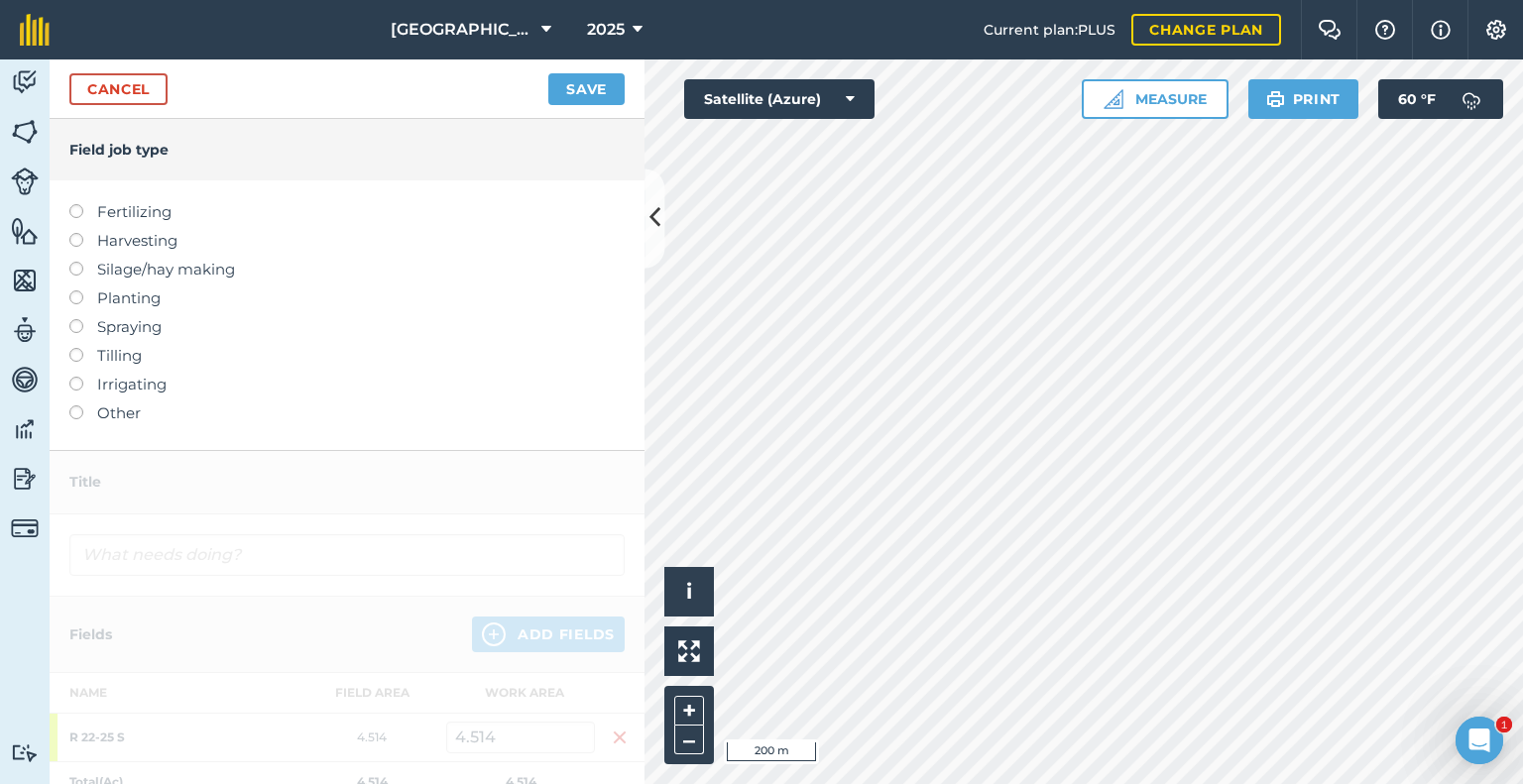 click on "Spraying" at bounding box center [347, 327] 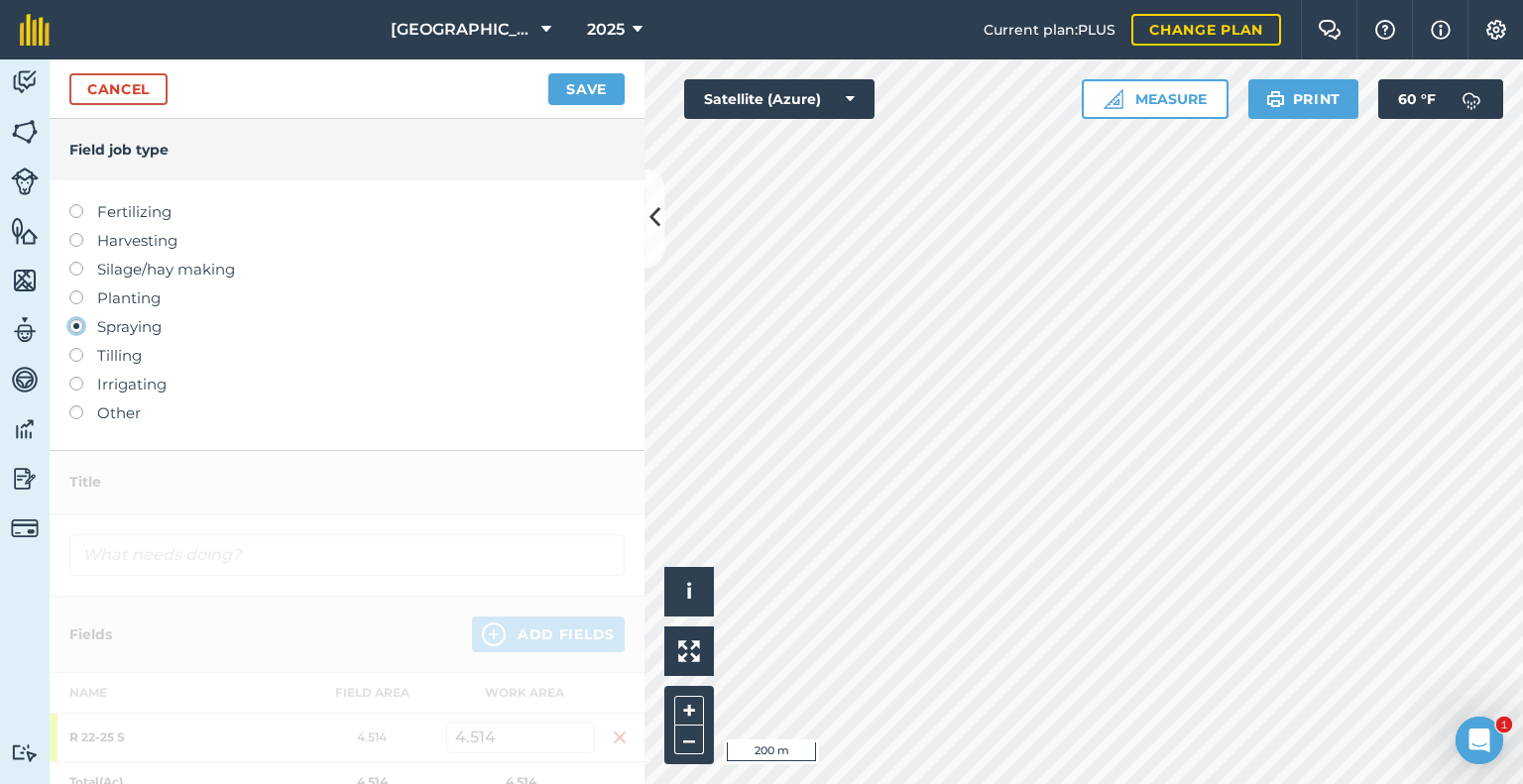 type on "Spraying" 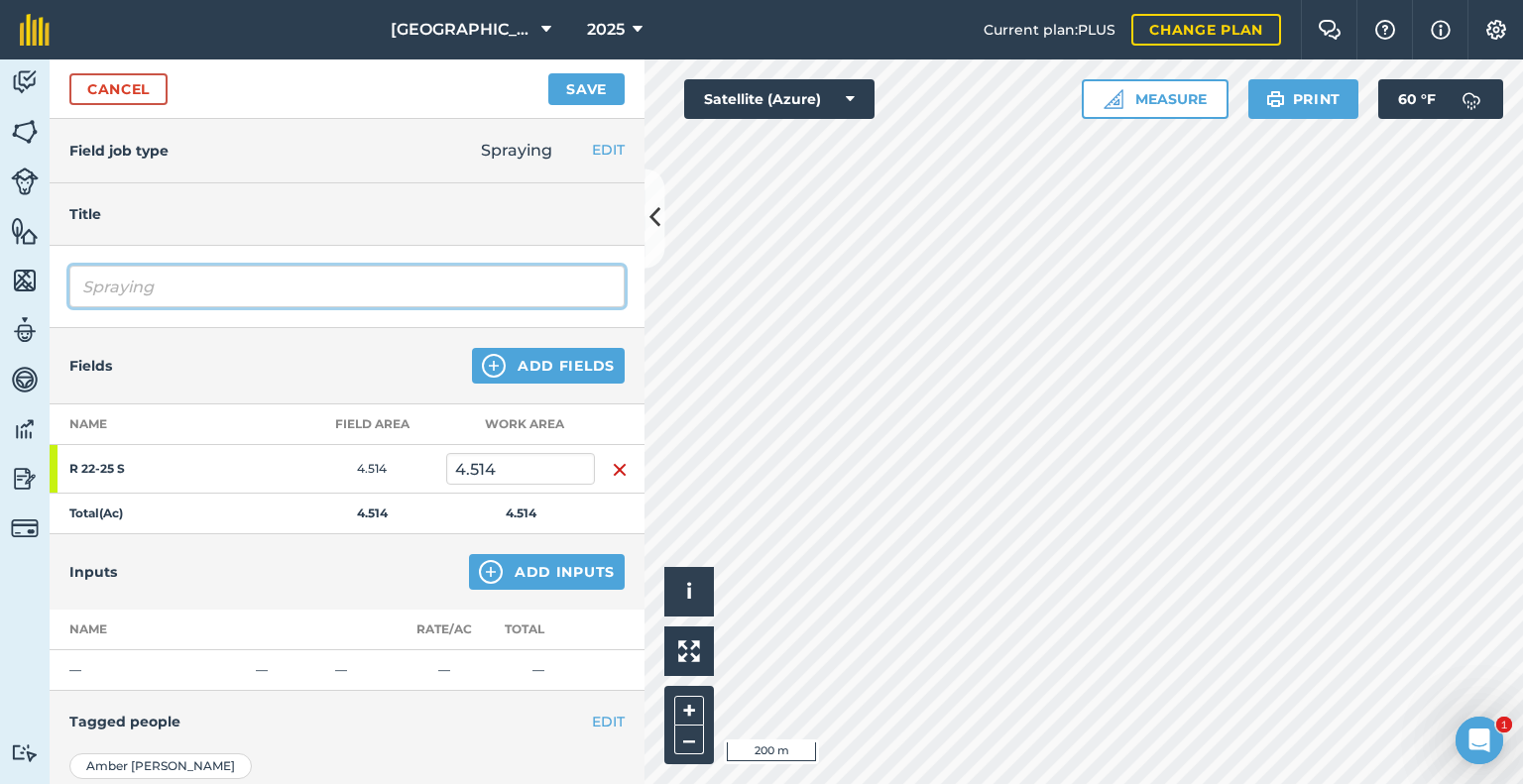 click on "Spraying" at bounding box center (347, 286) 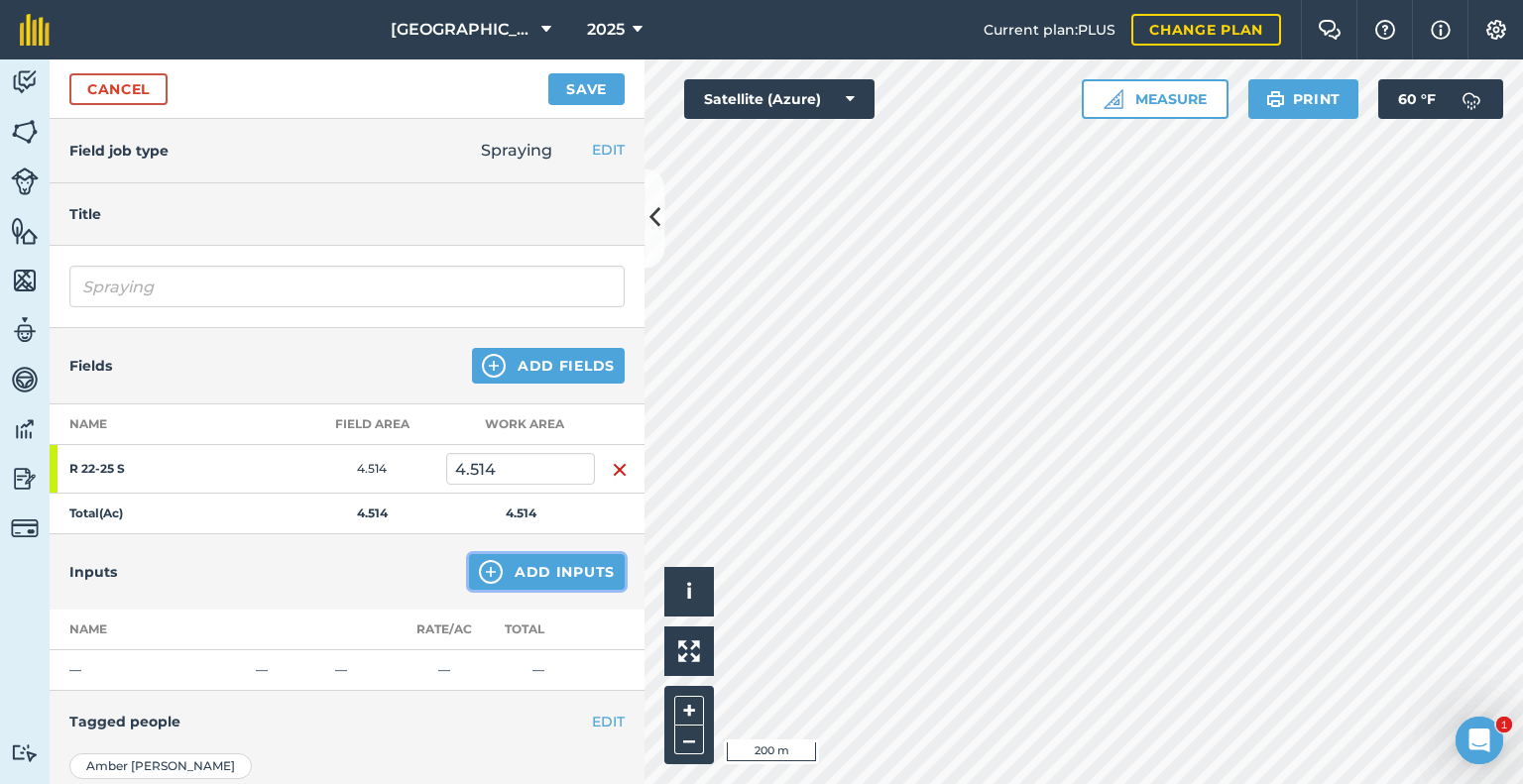 click on "Add Inputs" at bounding box center (546, 572) 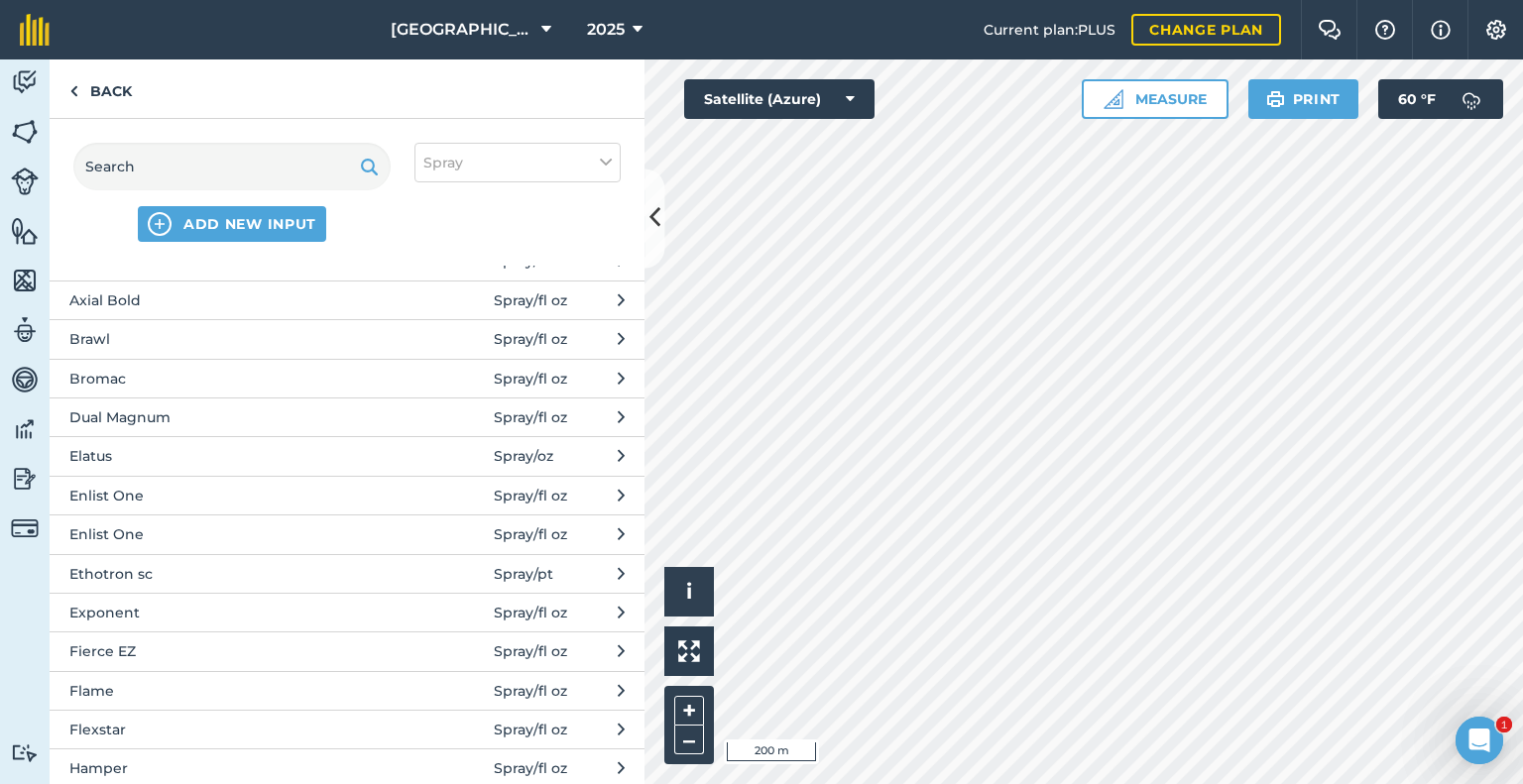 scroll, scrollTop: 145, scrollLeft: 0, axis: vertical 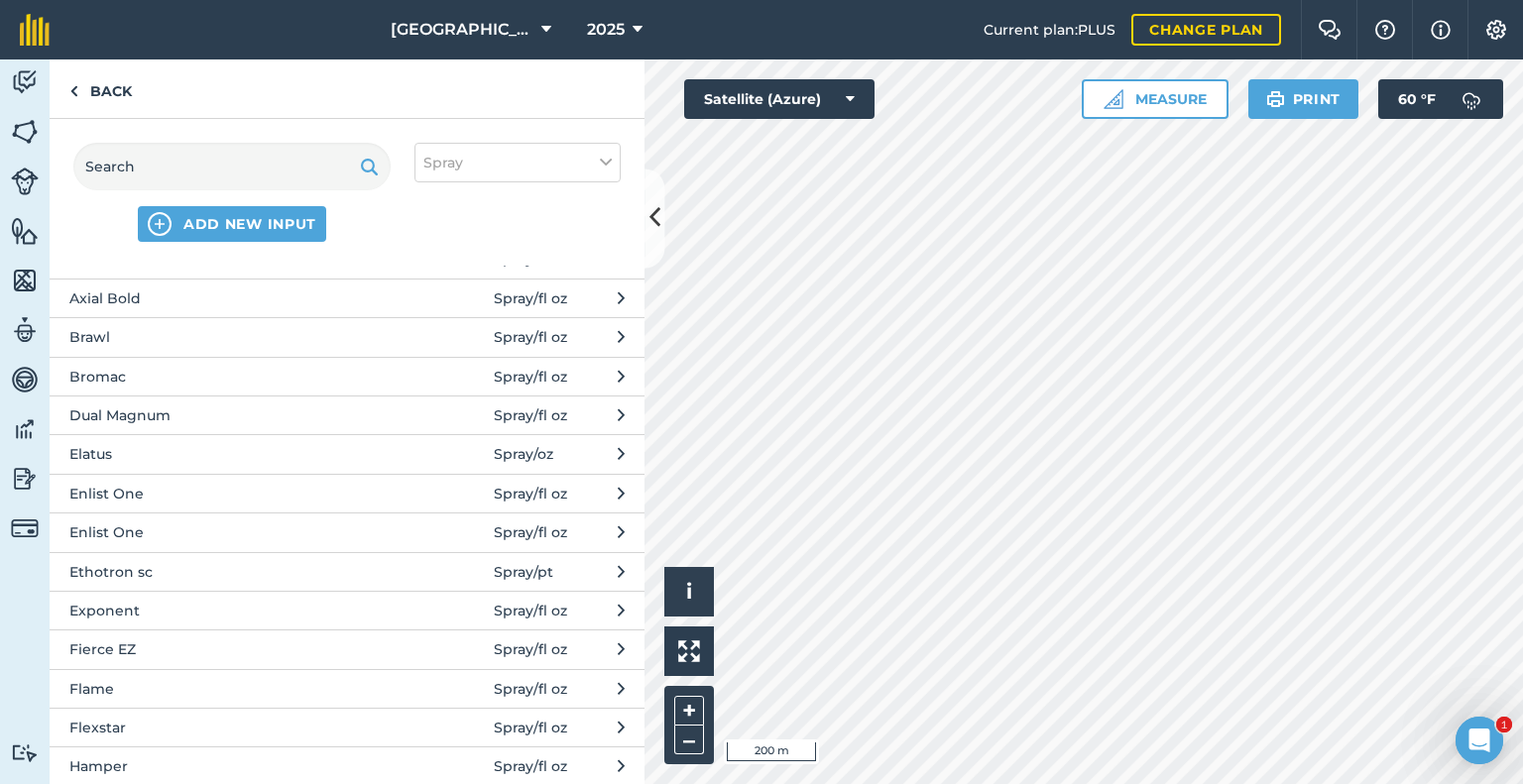 click on "Fierce EZ" at bounding box center [231, 649] 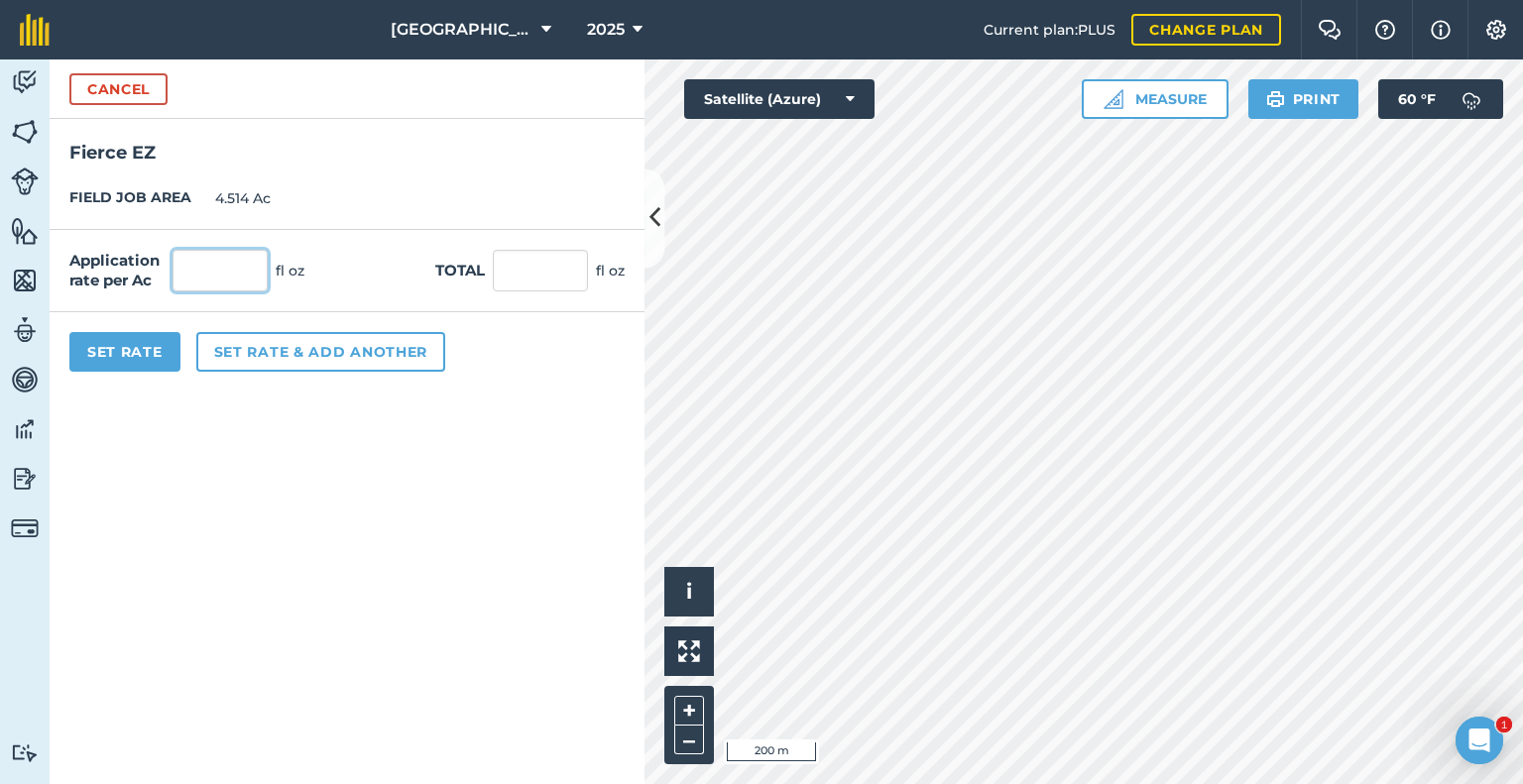 click at bounding box center [220, 271] 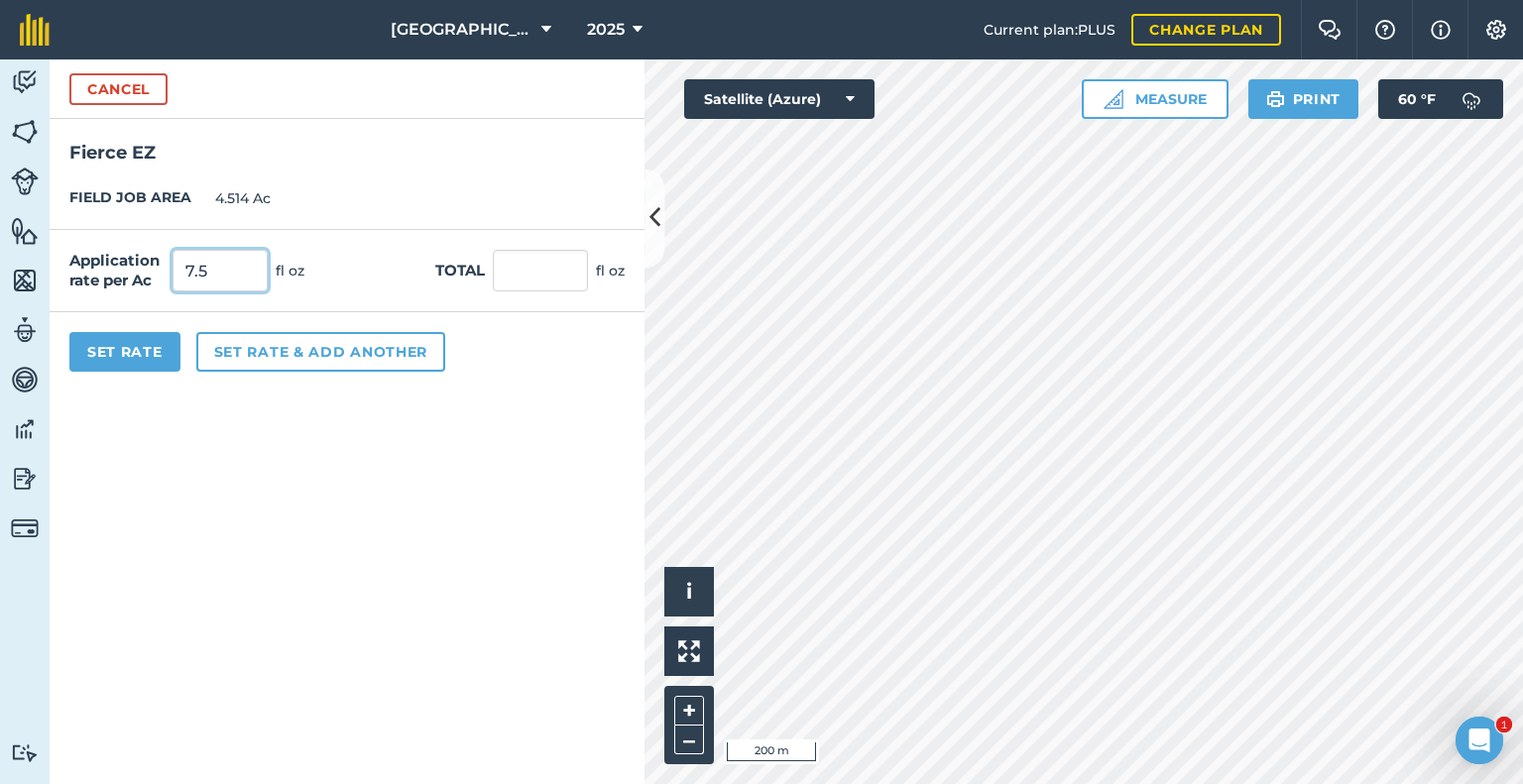 type on "7.5" 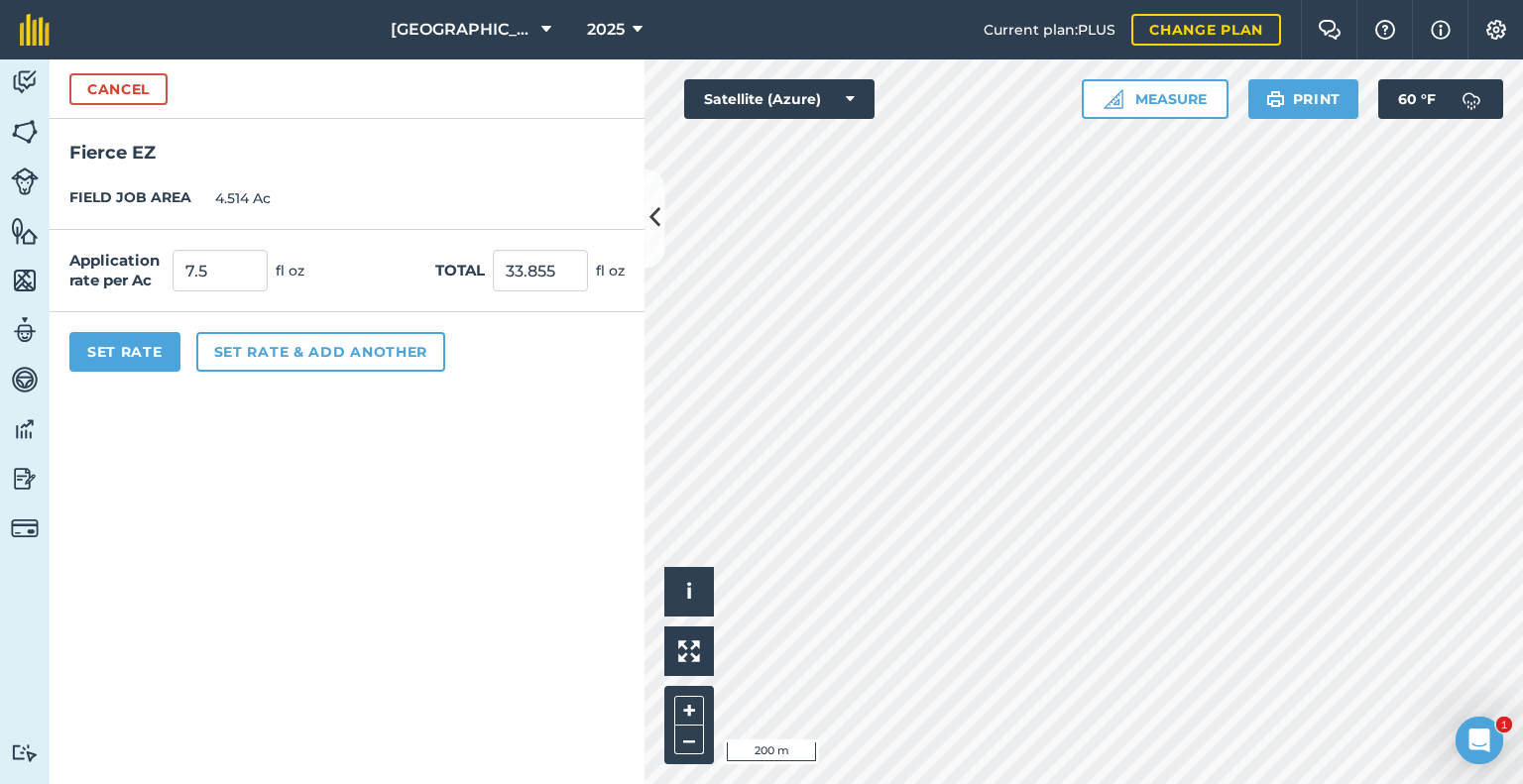 type on "33.855" 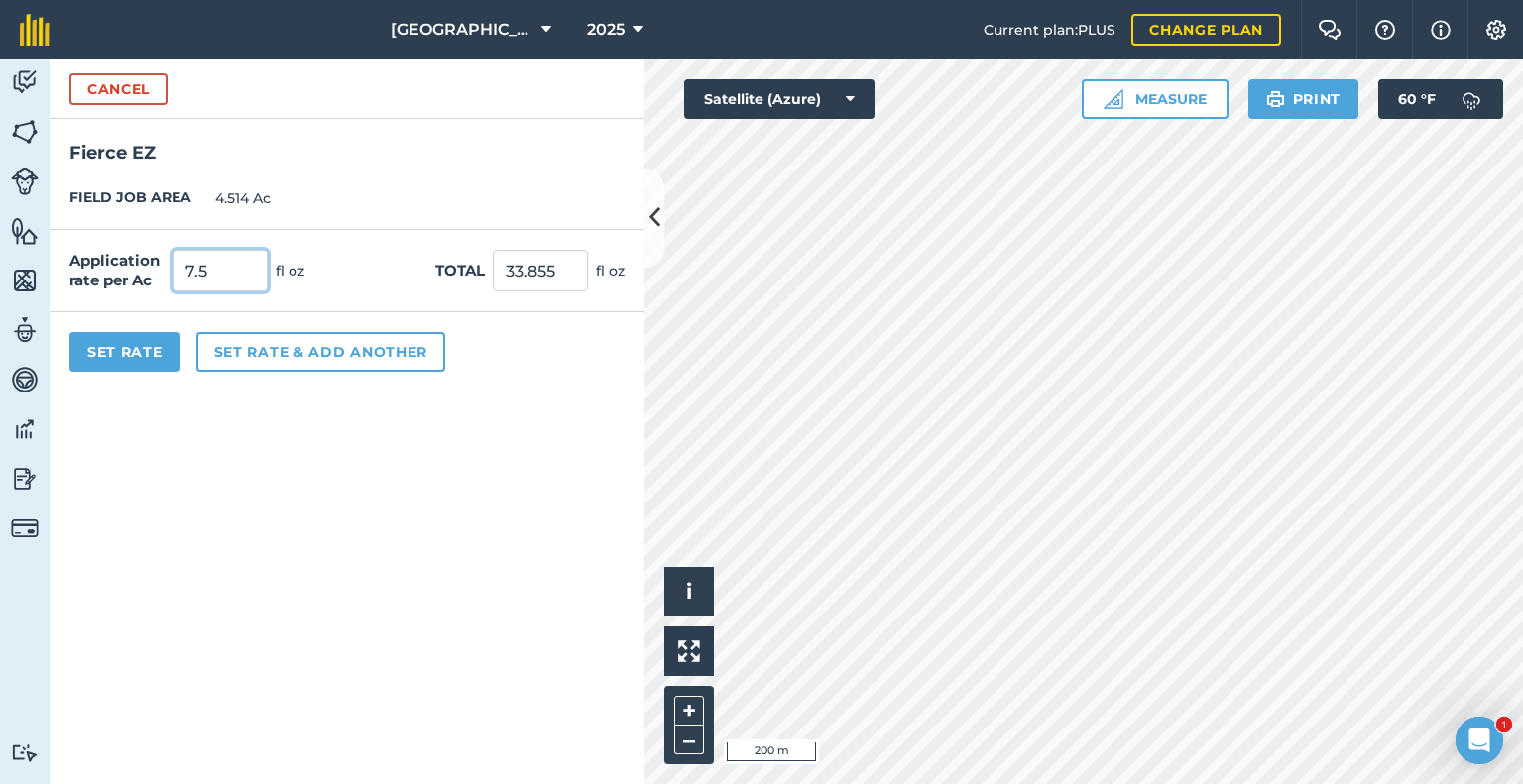 click on "7.5" at bounding box center (220, 271) 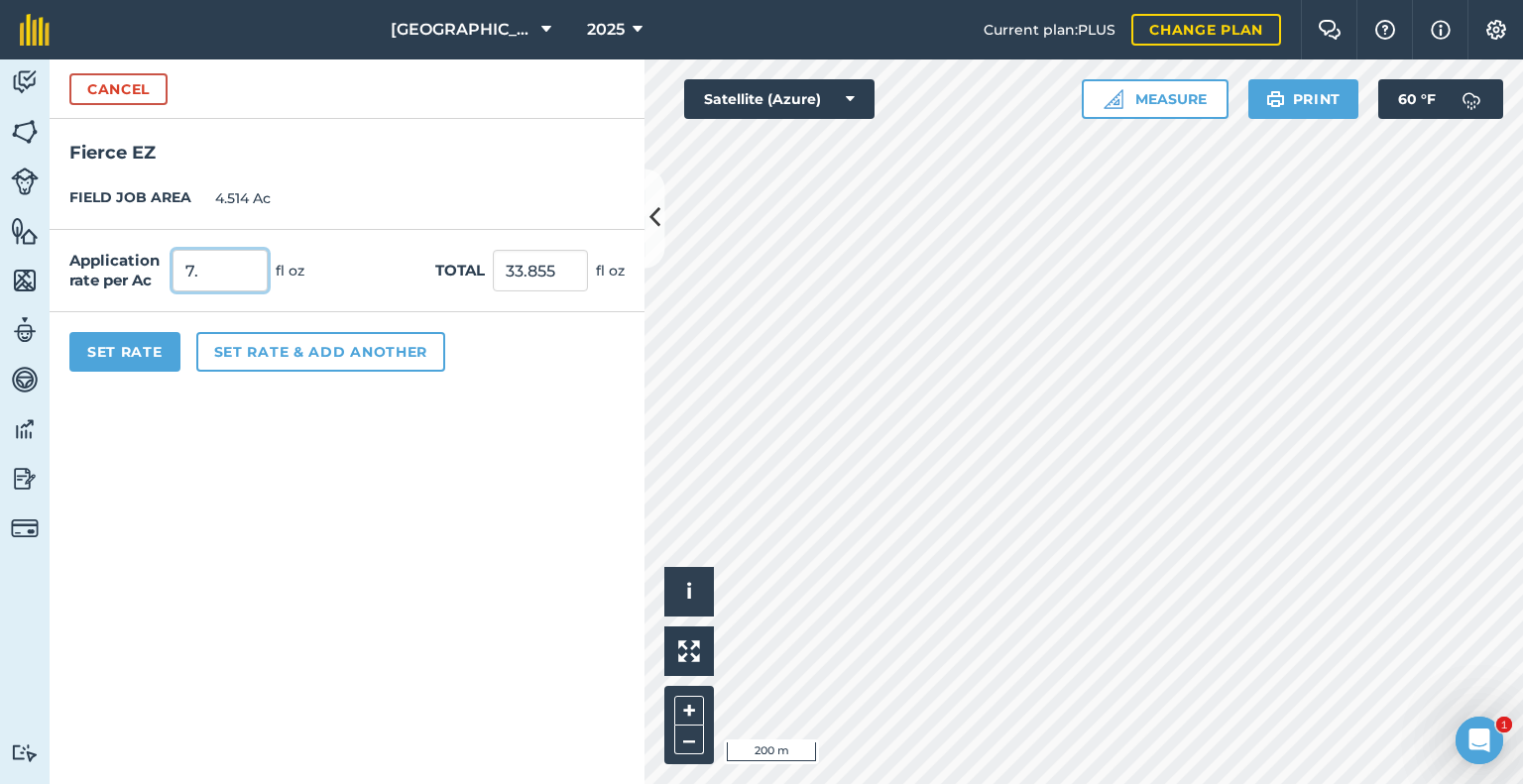 type on "7" 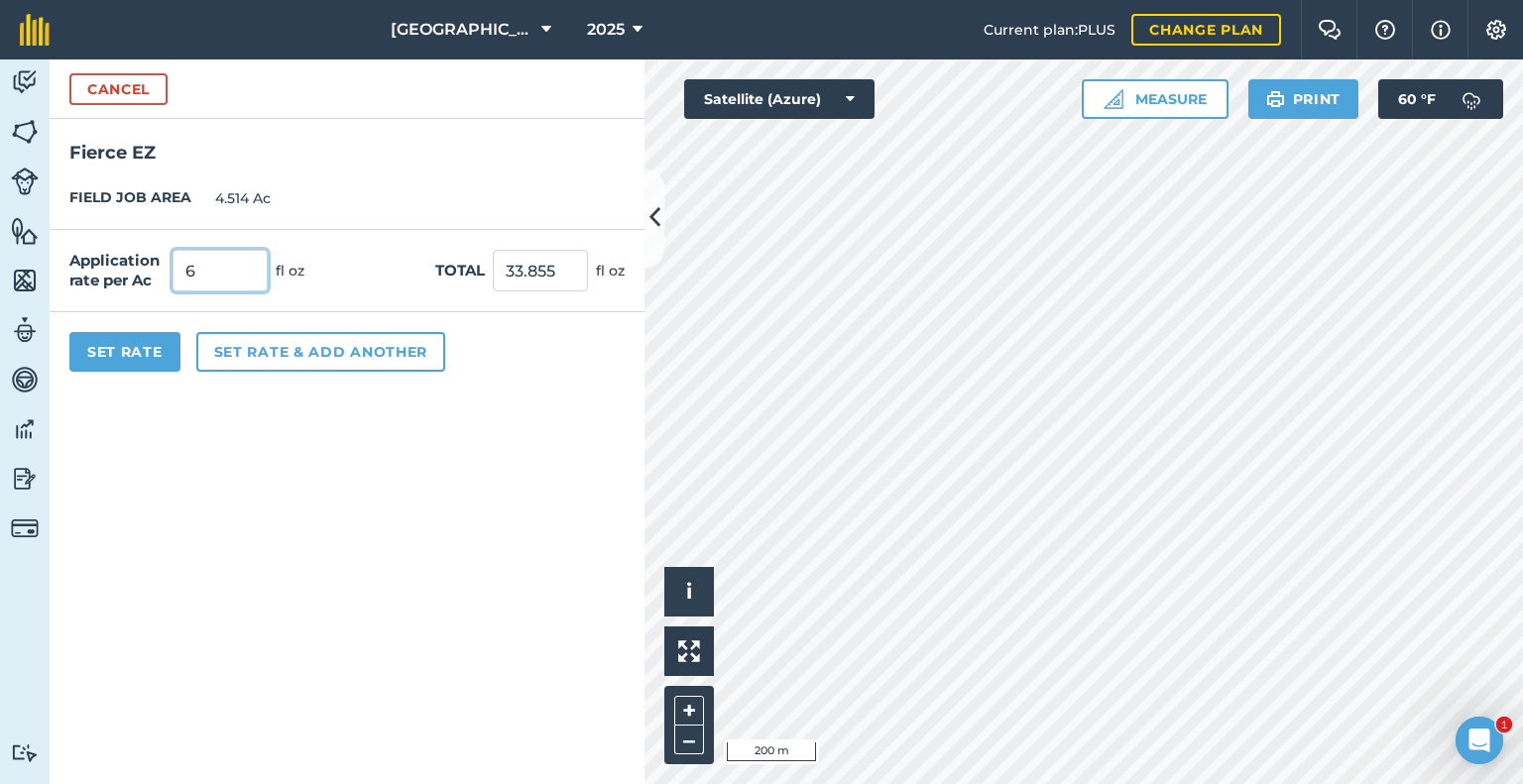 type on "6" 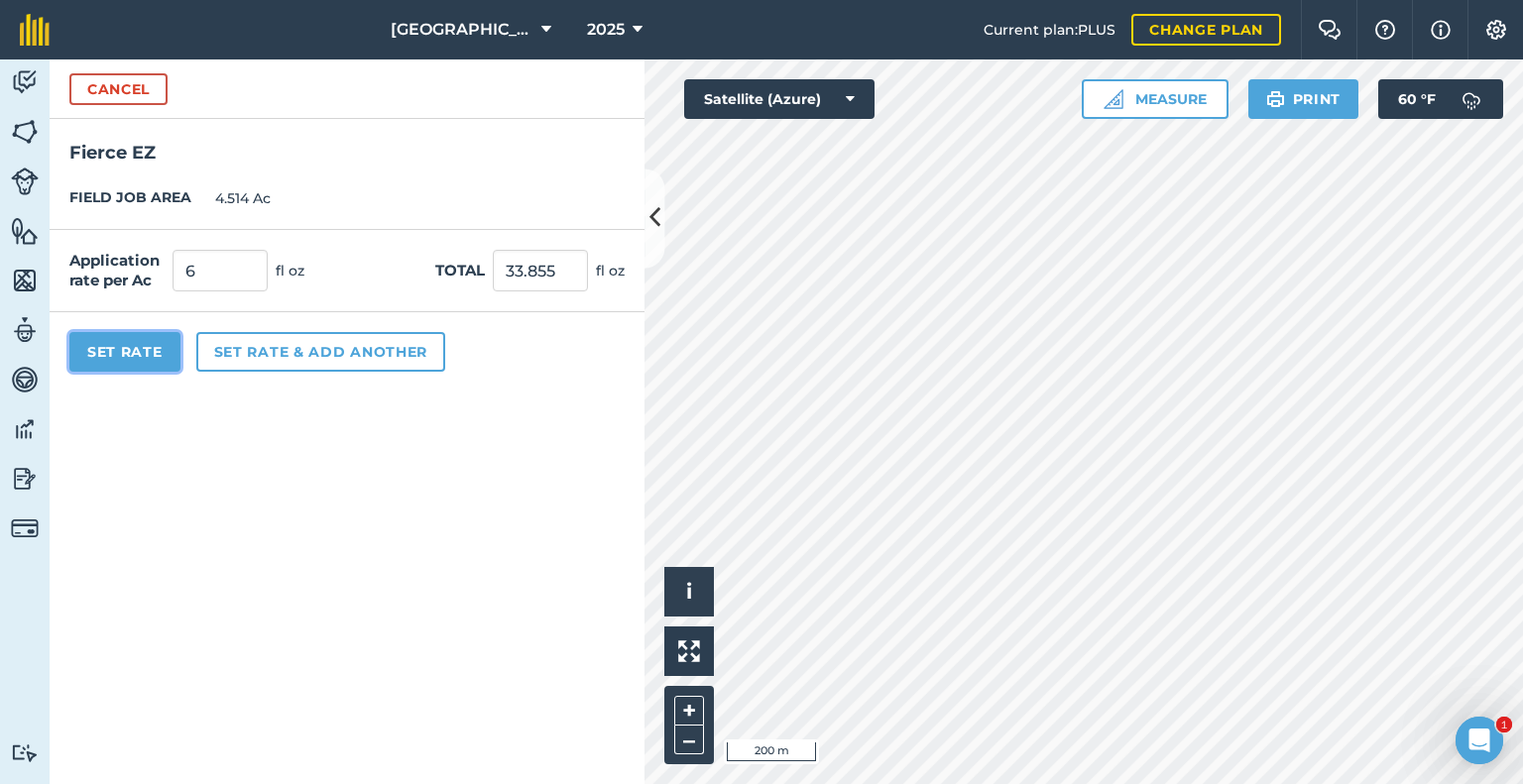 type on "27.084" 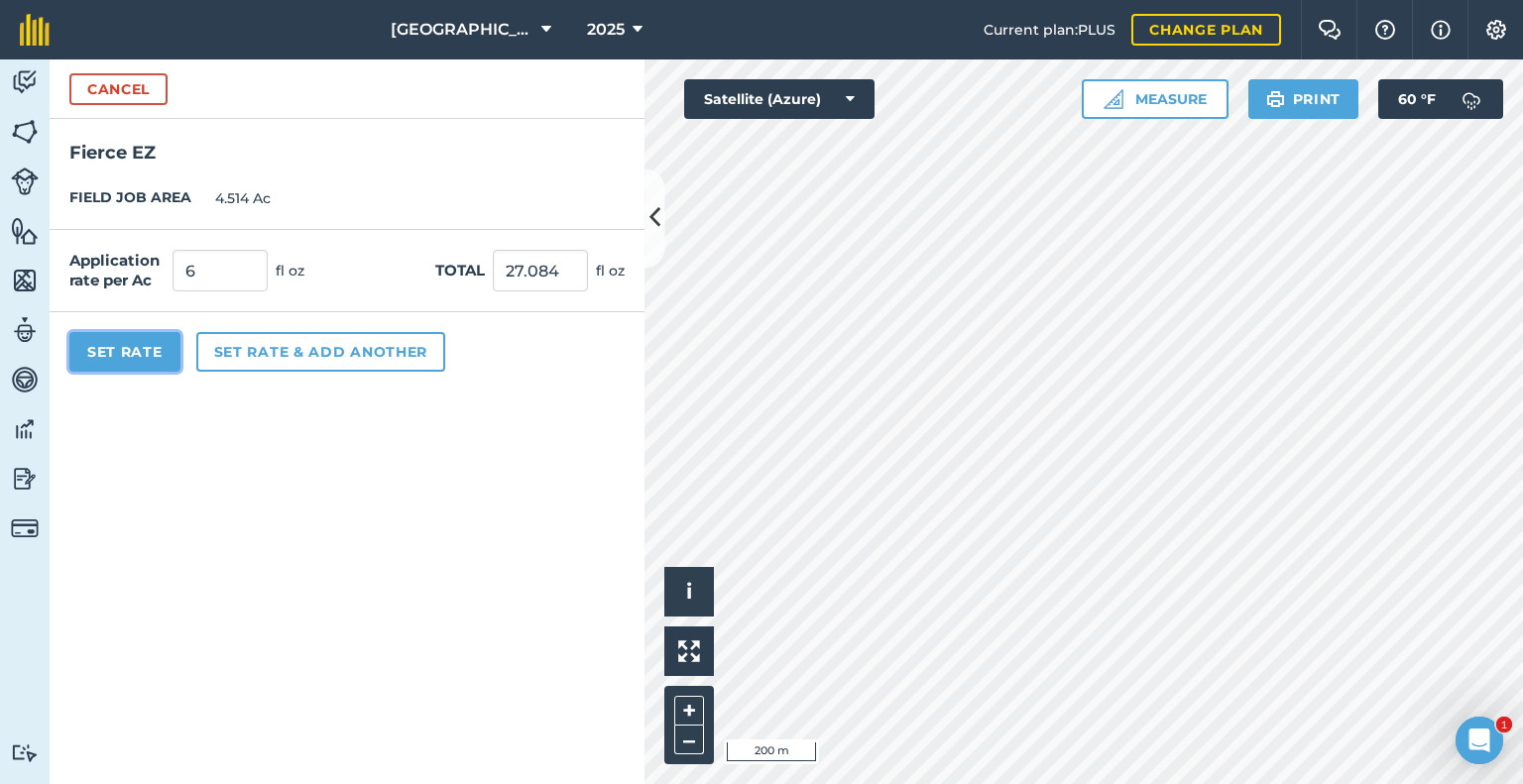 click on "Set Rate" at bounding box center (125, 352) 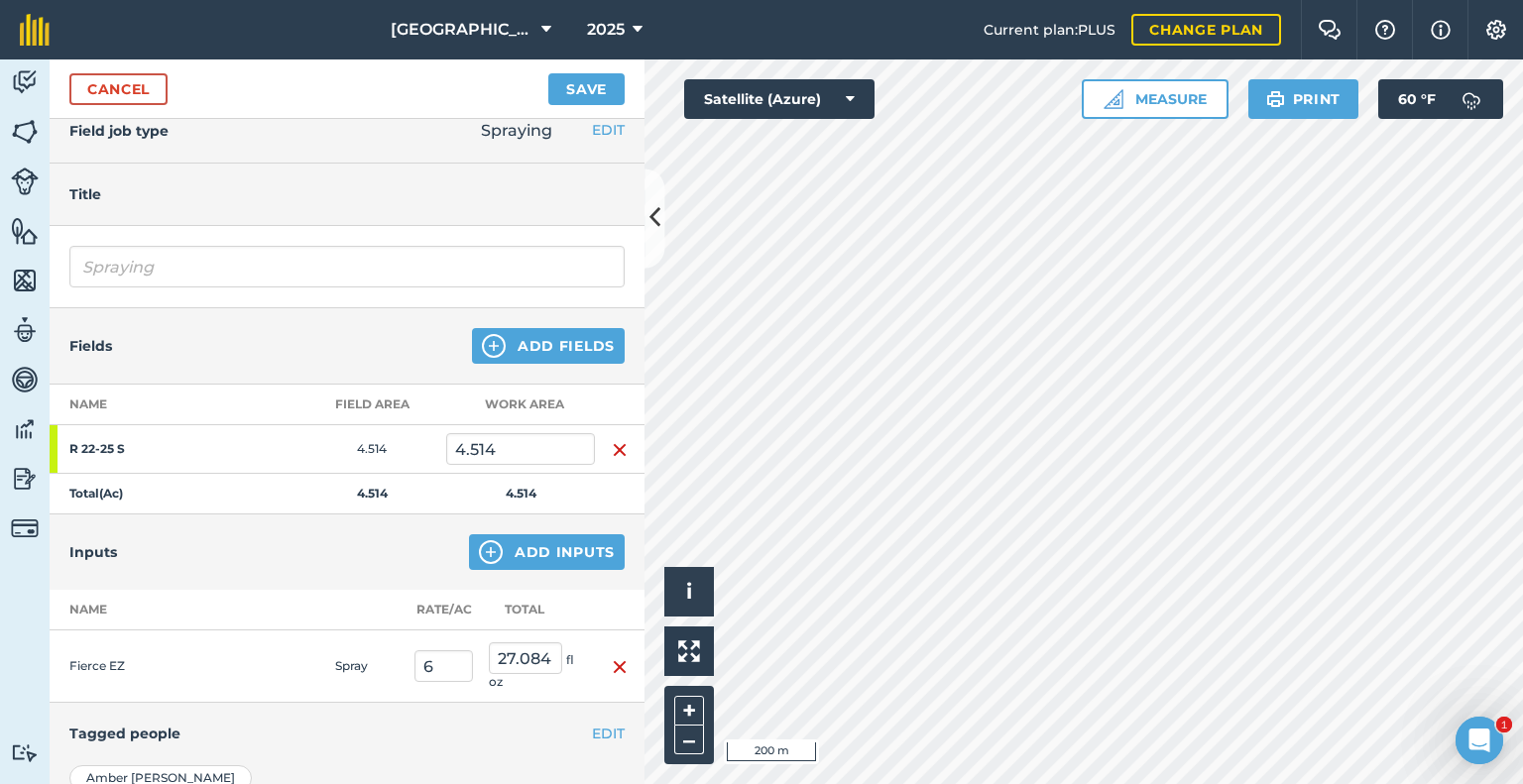 scroll, scrollTop: 0, scrollLeft: 0, axis: both 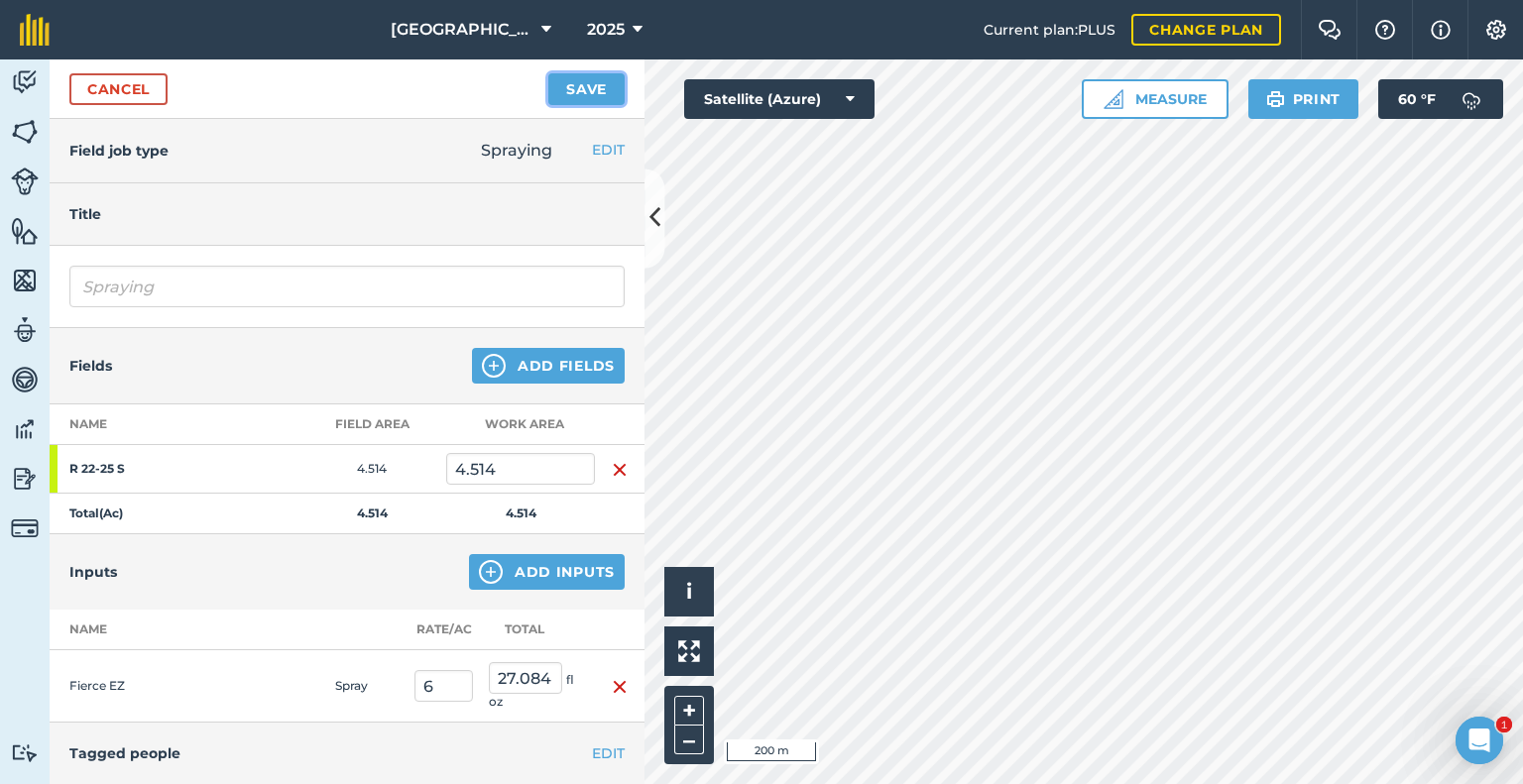 click on "Save" at bounding box center [586, 89] 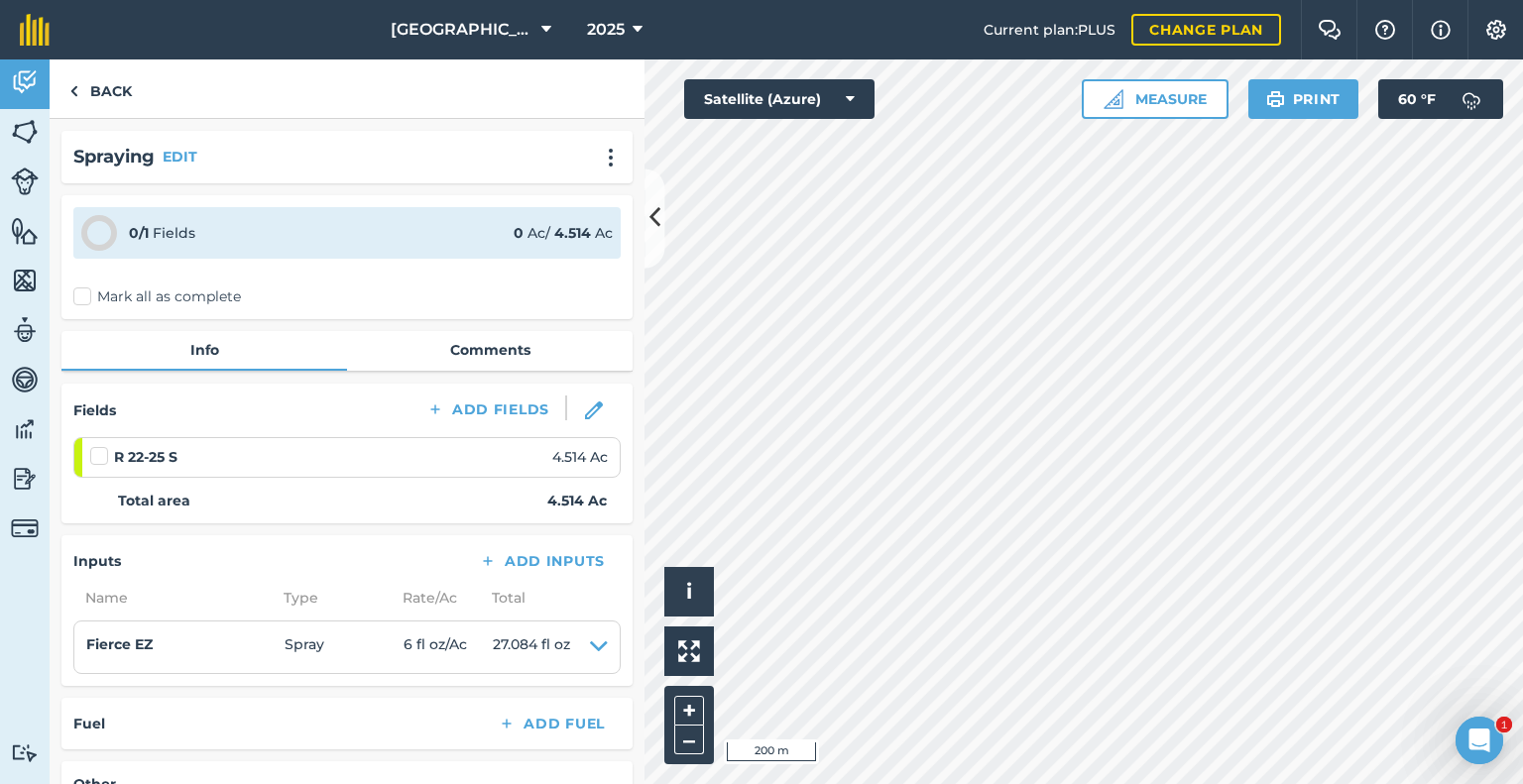 click on "Mark all as complete" at bounding box center (157, 296) 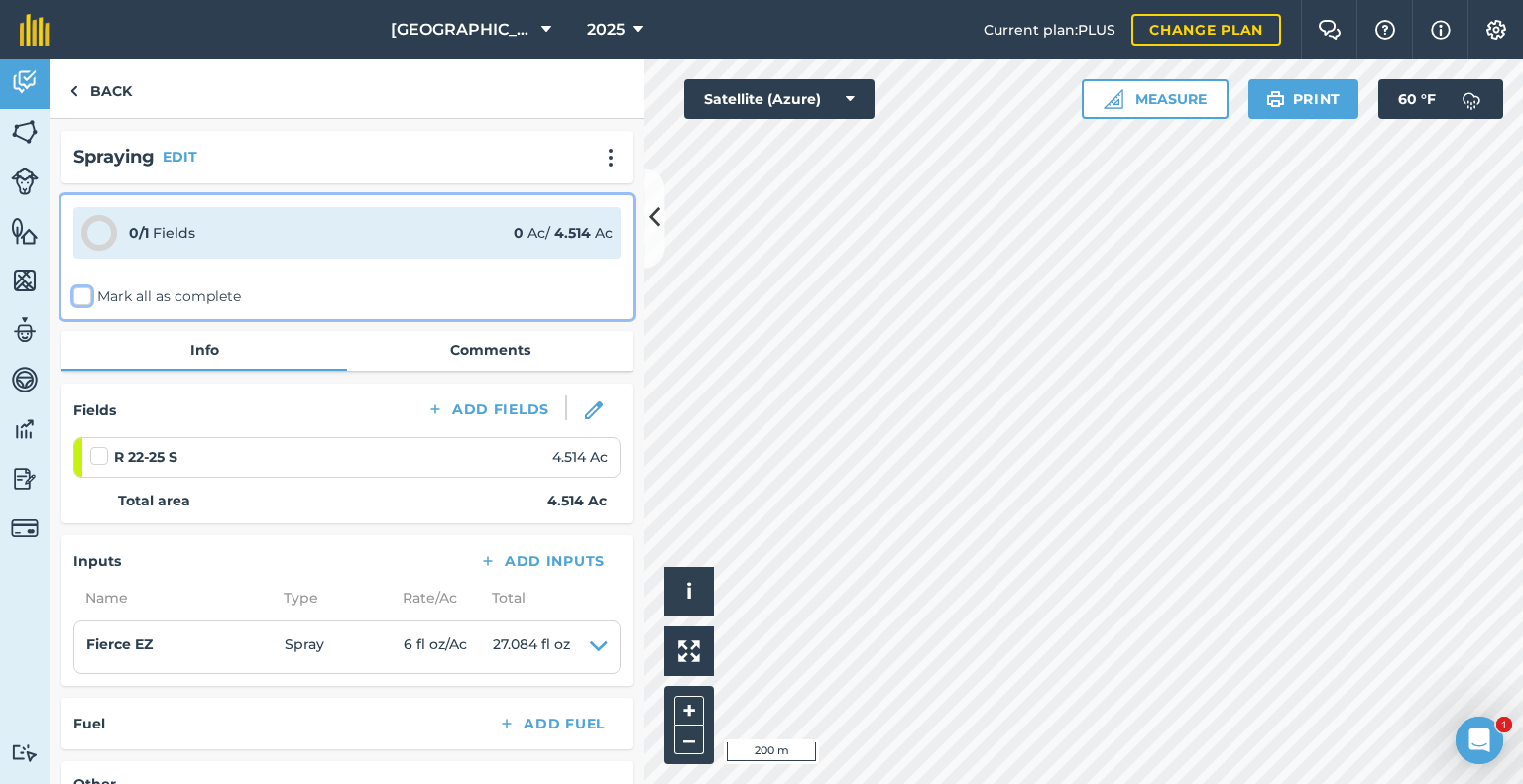 click on "Mark all as complete" at bounding box center [79, 292] 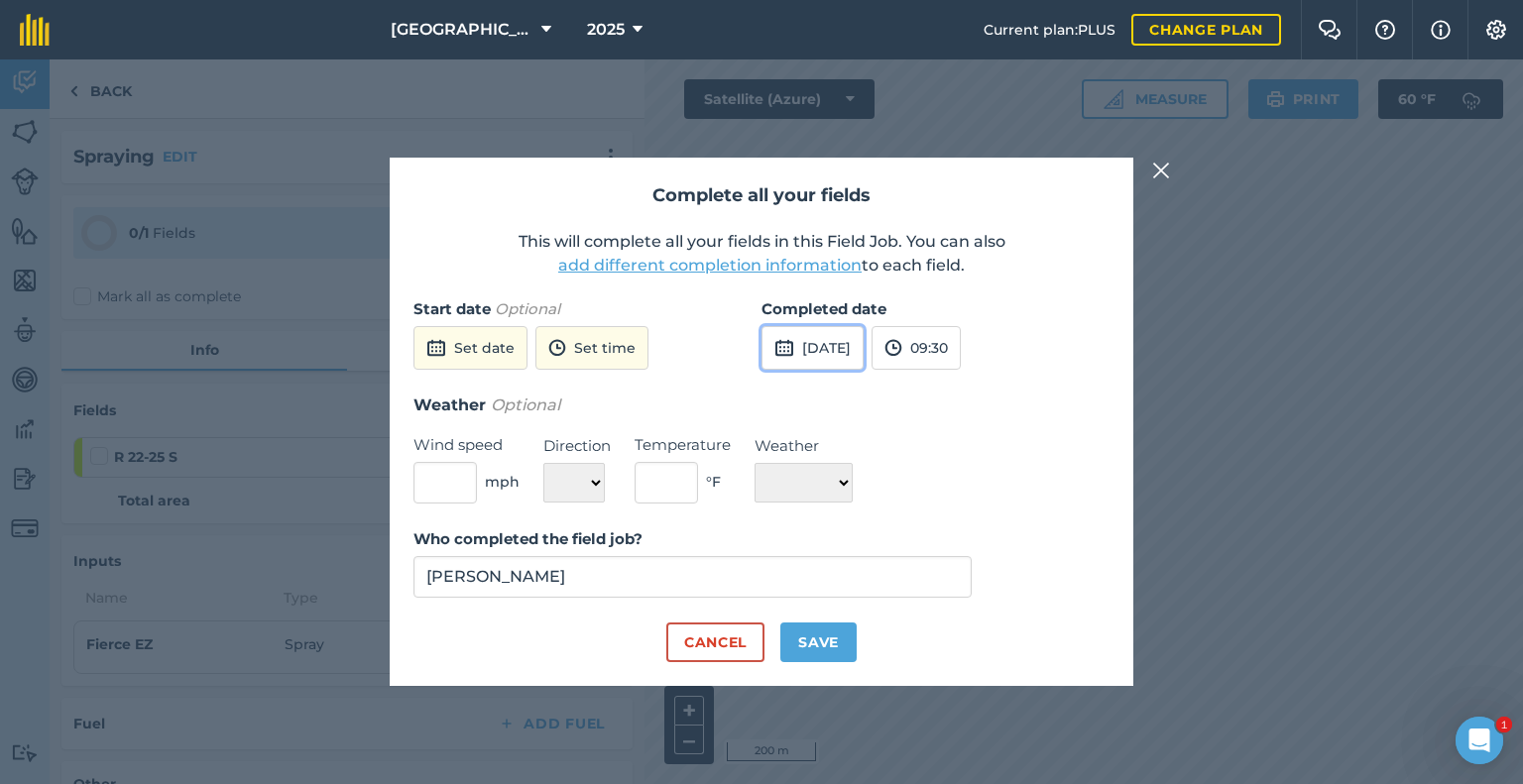 click on "[DATE]" at bounding box center [812, 348] 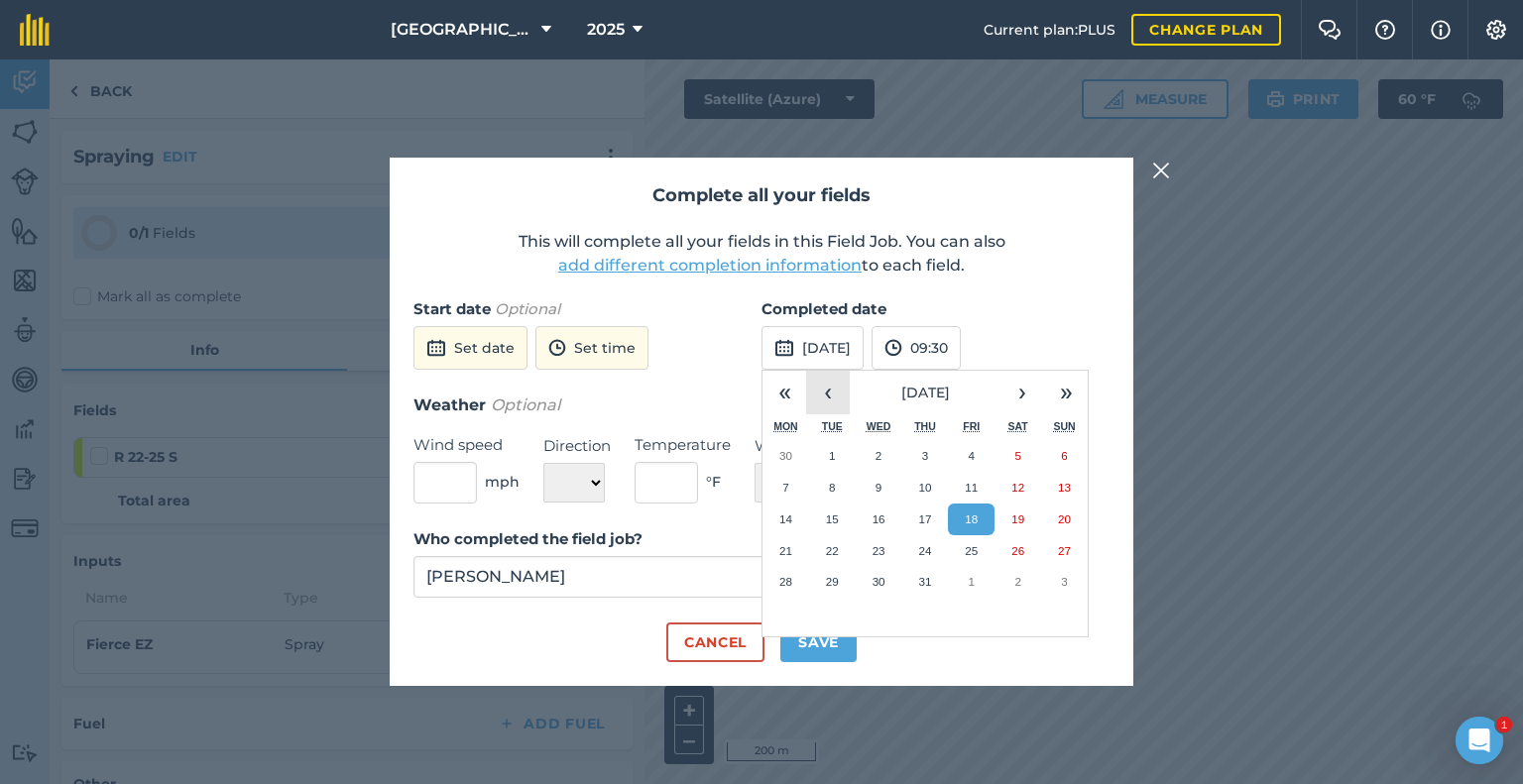 click on "‹" at bounding box center [828, 392] 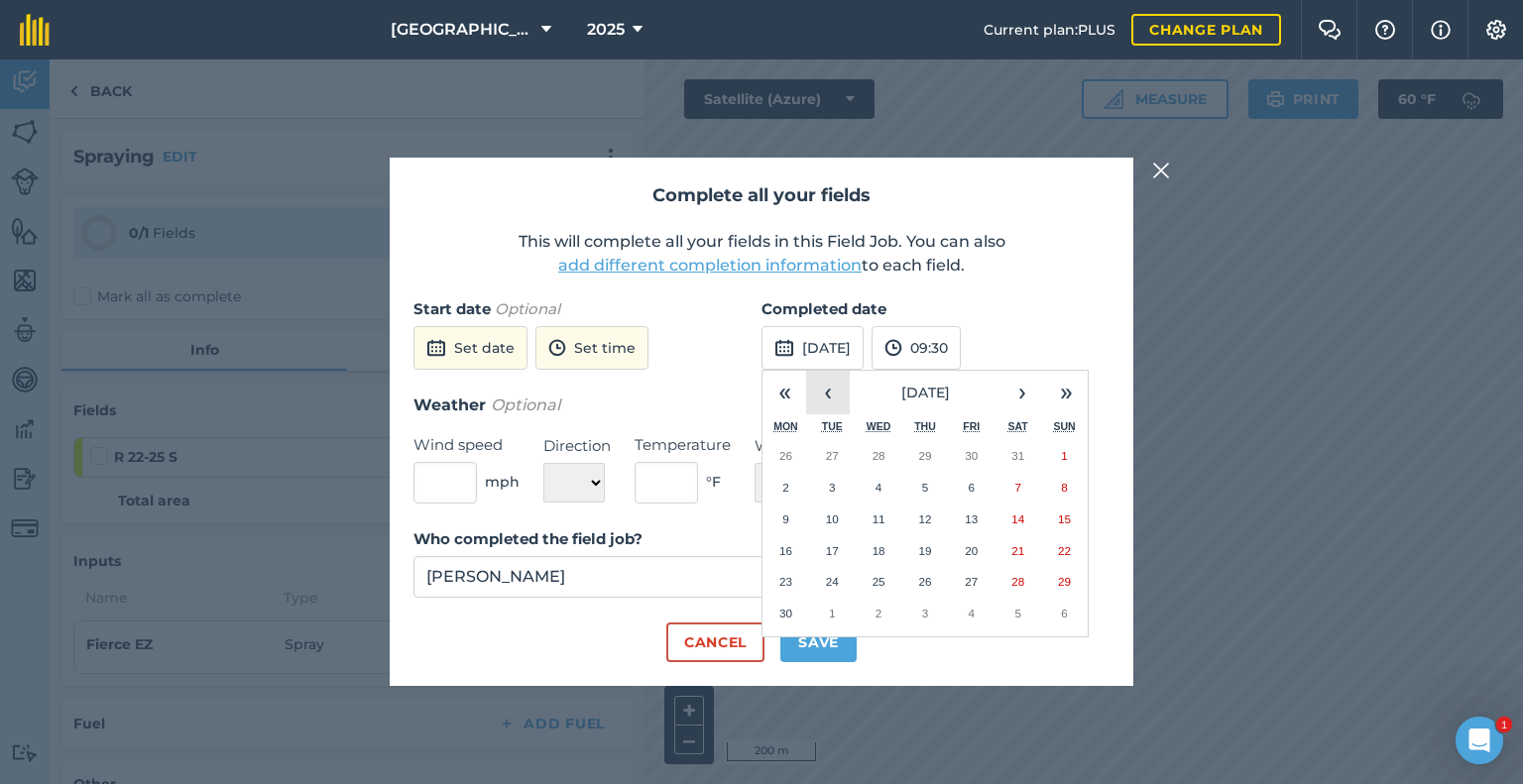 click on "‹" at bounding box center [828, 392] 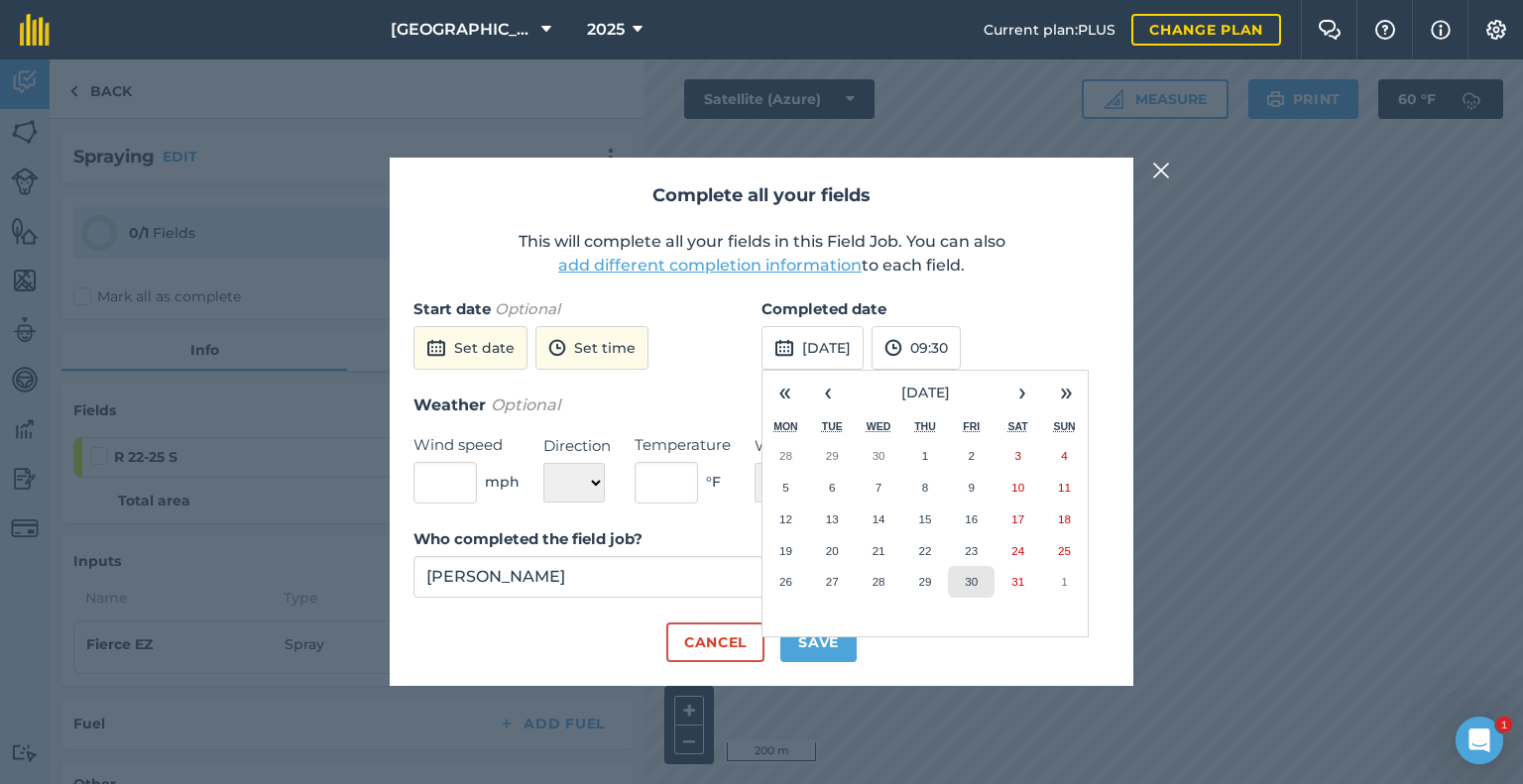 click on "30" at bounding box center [971, 582] 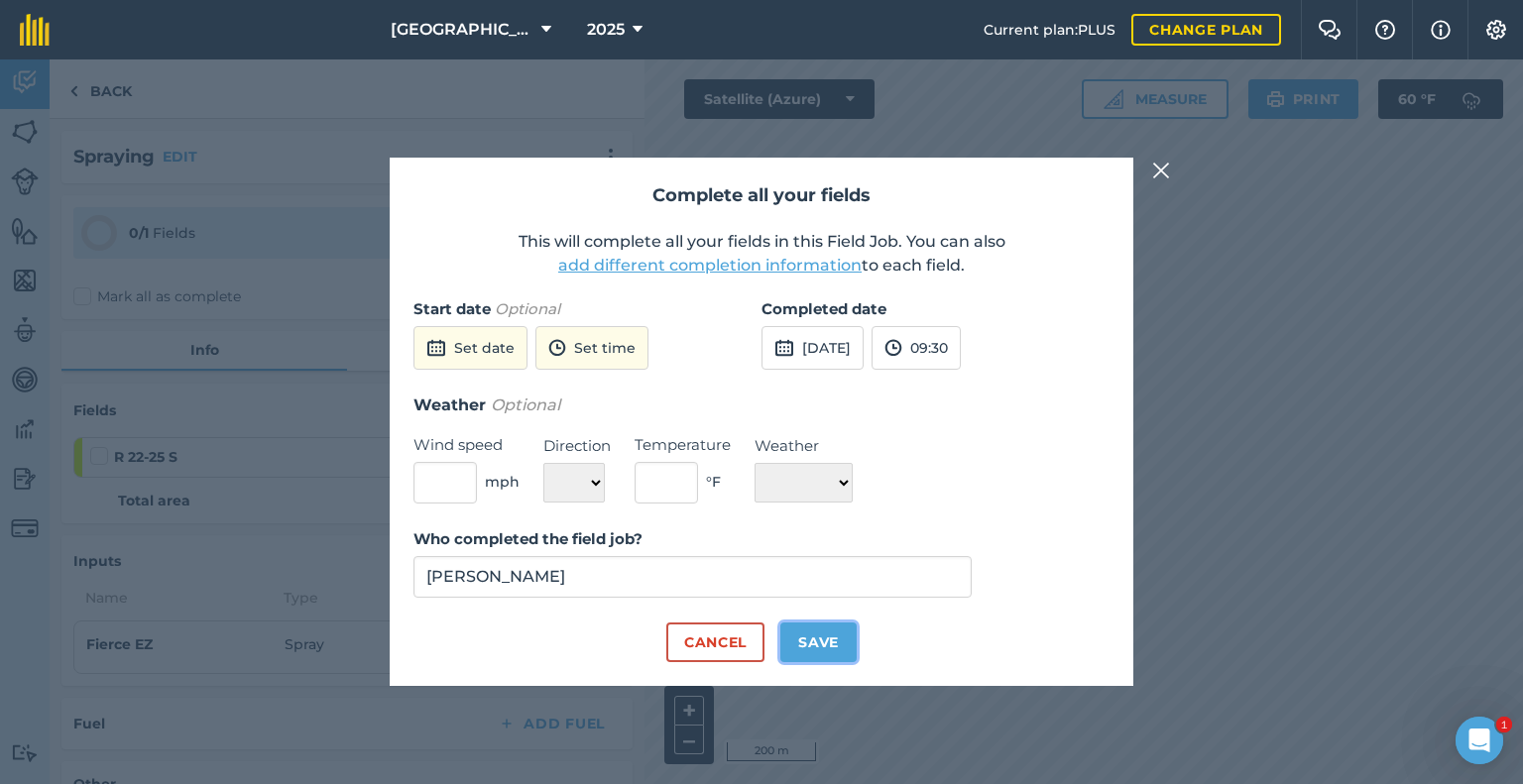 click on "Save" at bounding box center [818, 642] 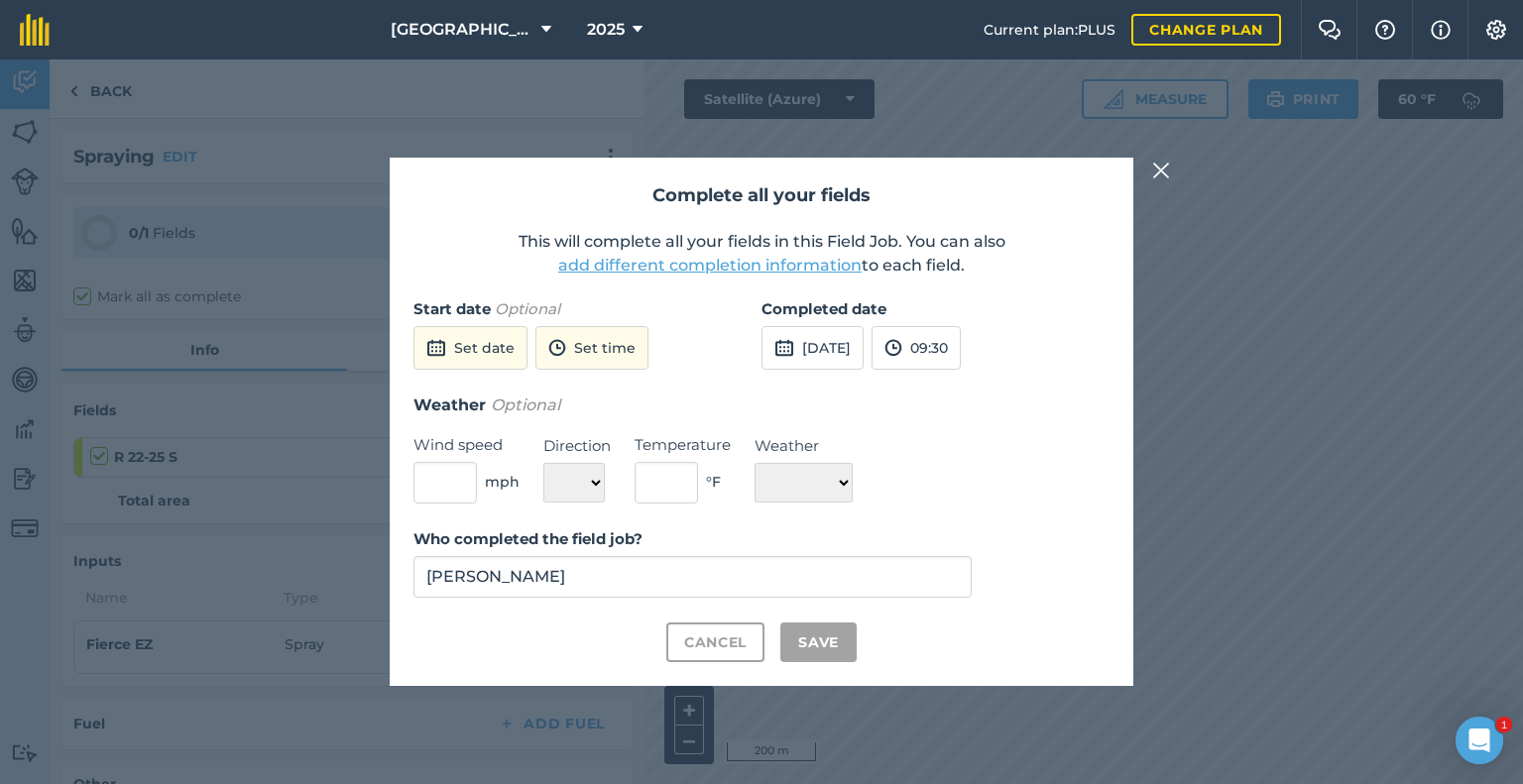 checkbox on "true" 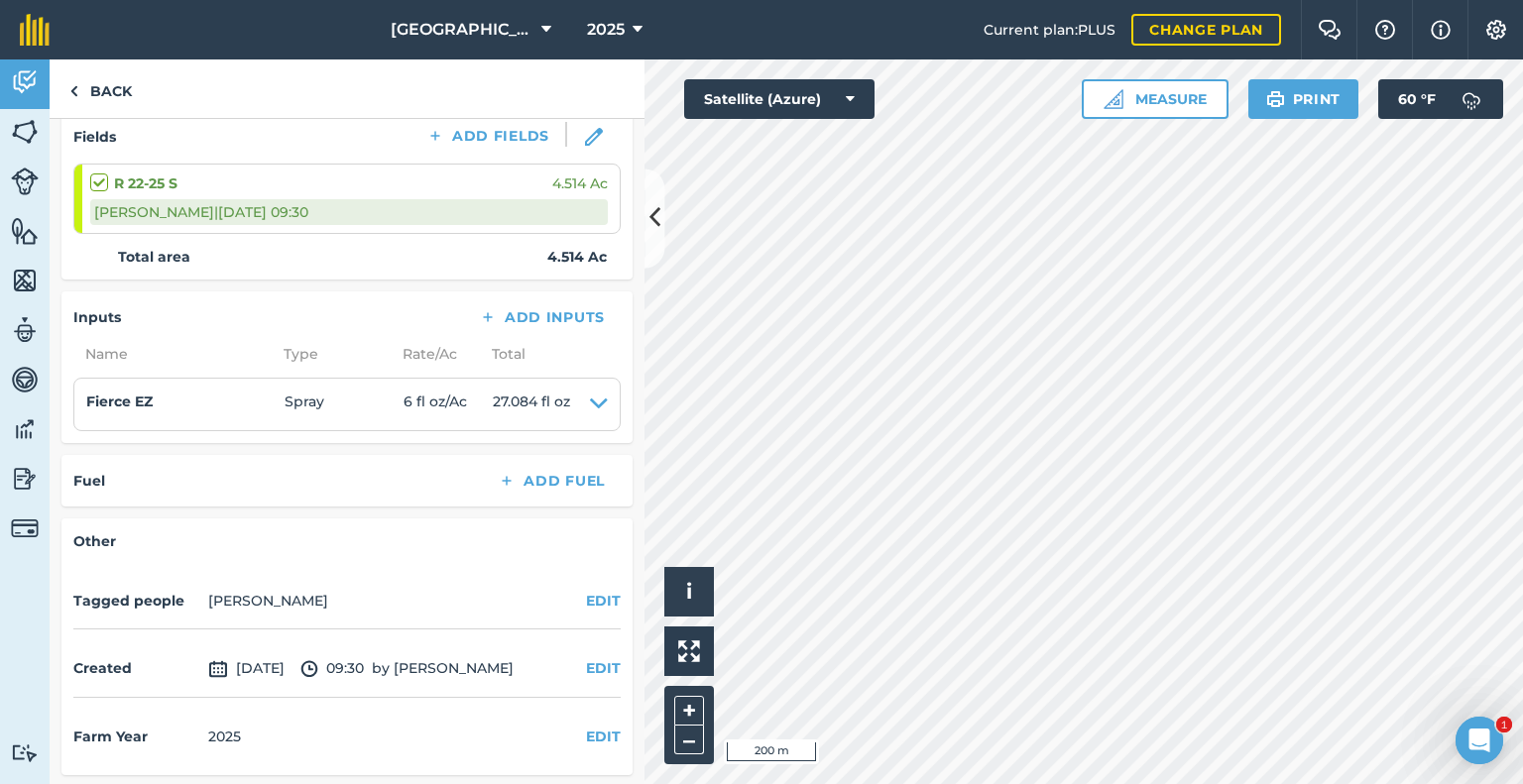 scroll, scrollTop: 0, scrollLeft: 0, axis: both 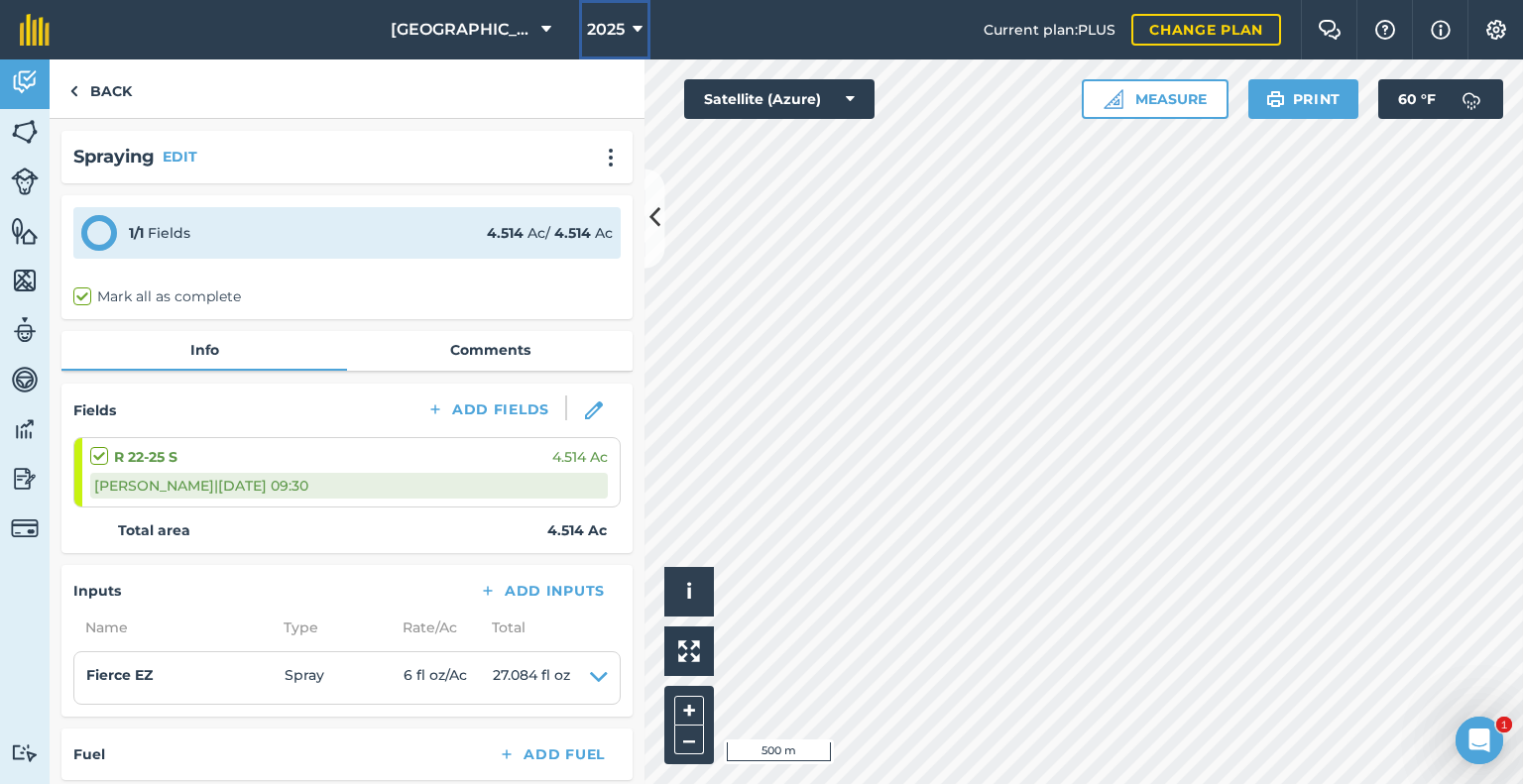 click on "2025" at bounding box center [615, 30] 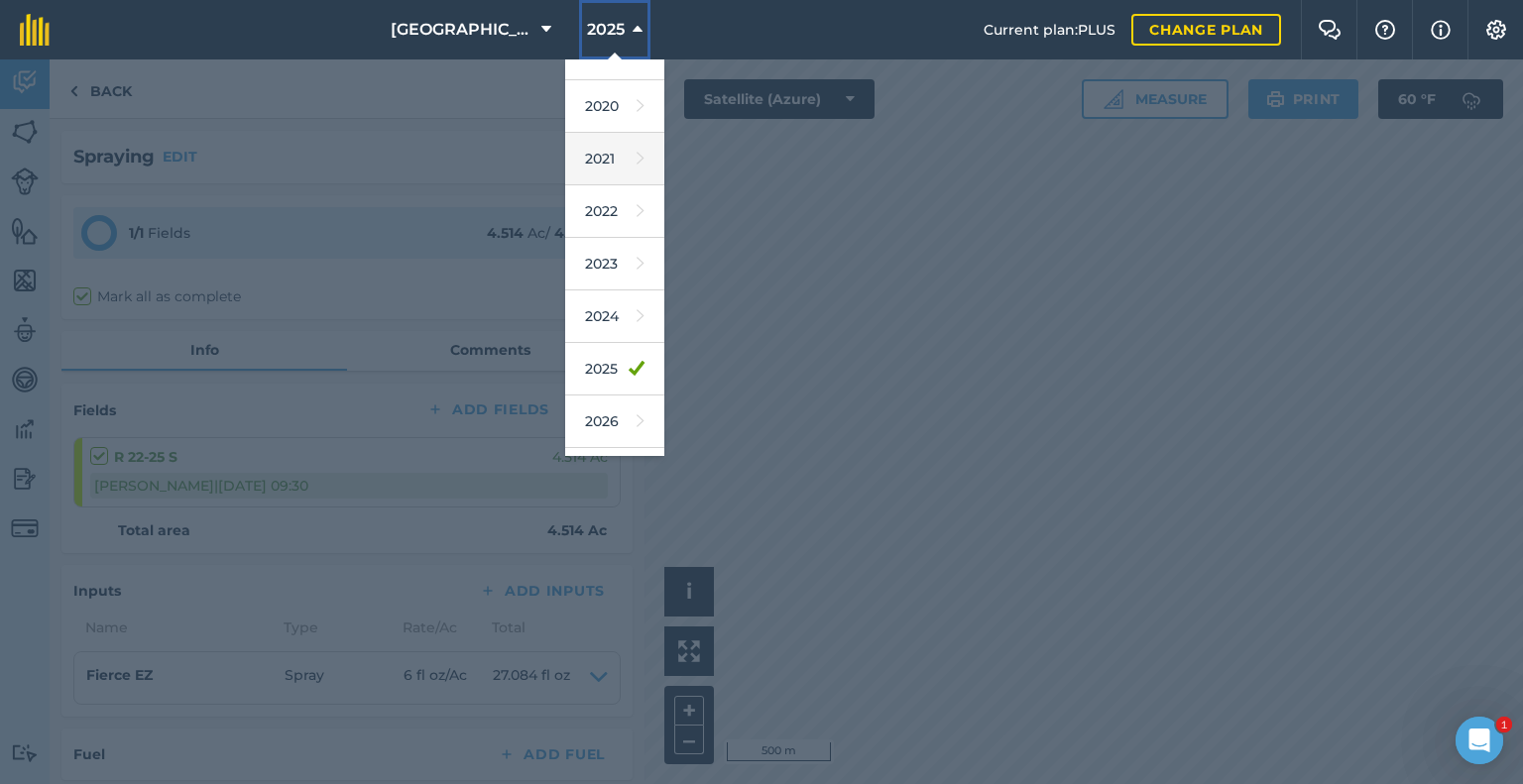 scroll, scrollTop: 135, scrollLeft: 0, axis: vertical 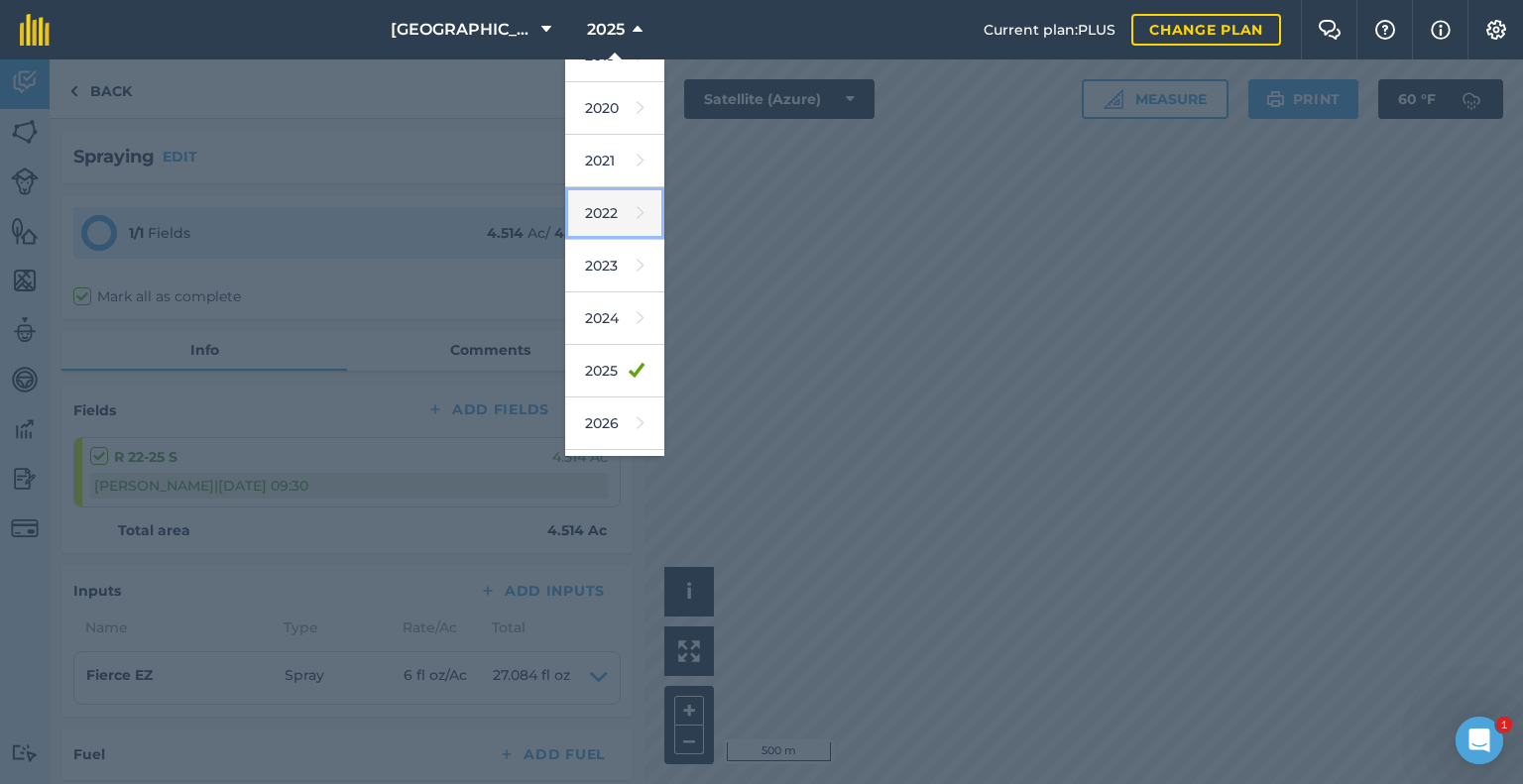click at bounding box center (641, 213) 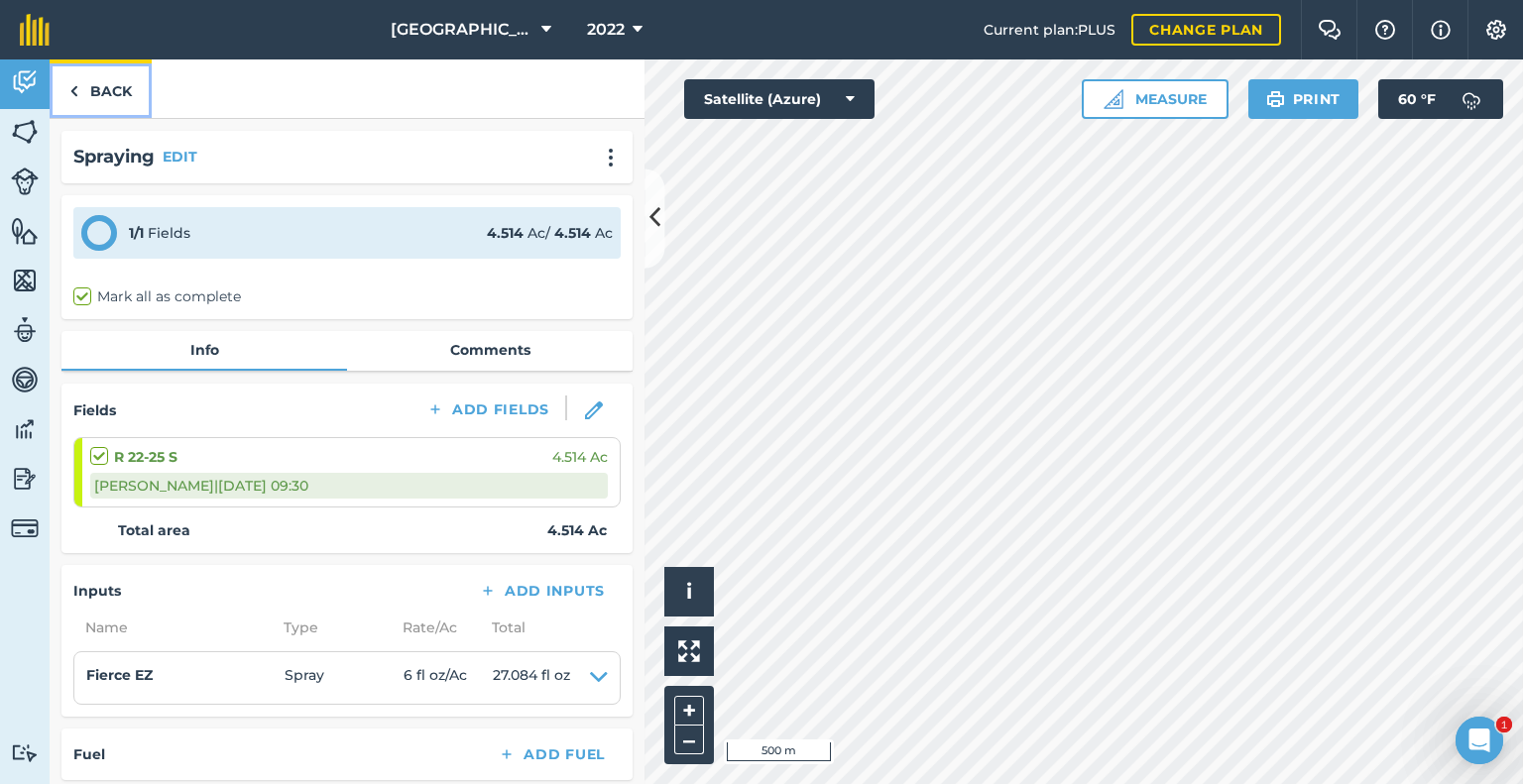 click on "Back" at bounding box center [100, 88] 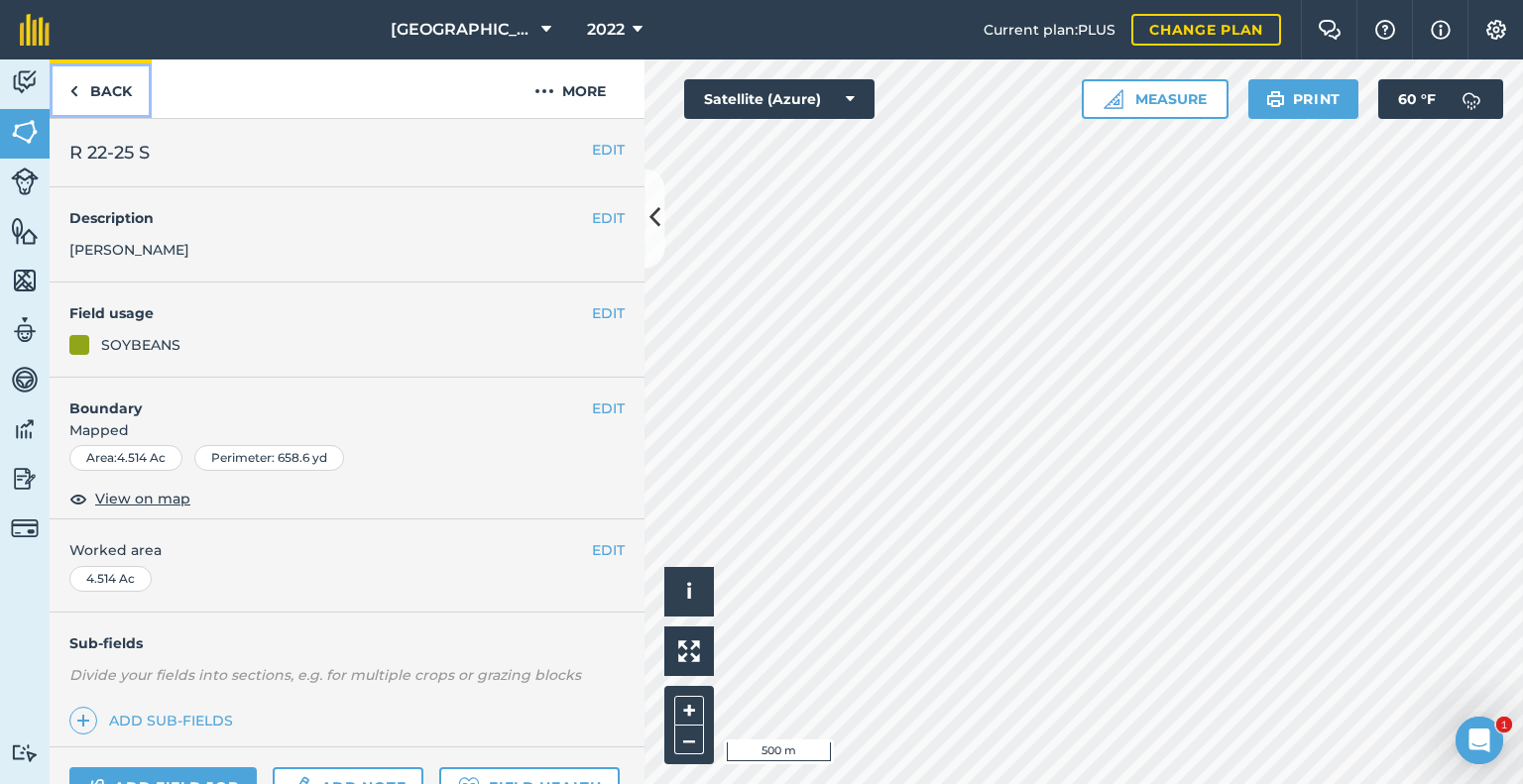 click on "Back" at bounding box center [100, 88] 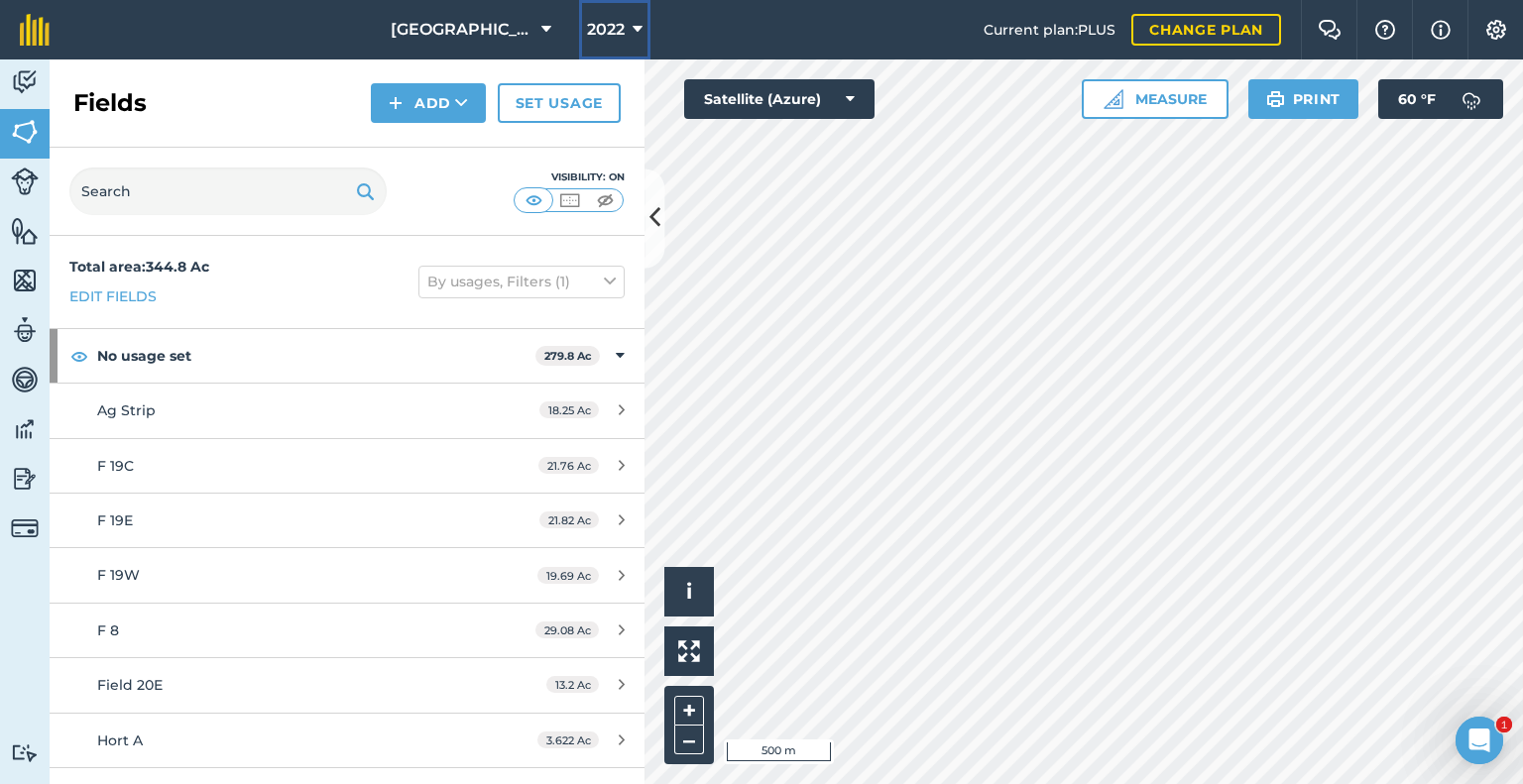 click on "2022" at bounding box center (615, 30) 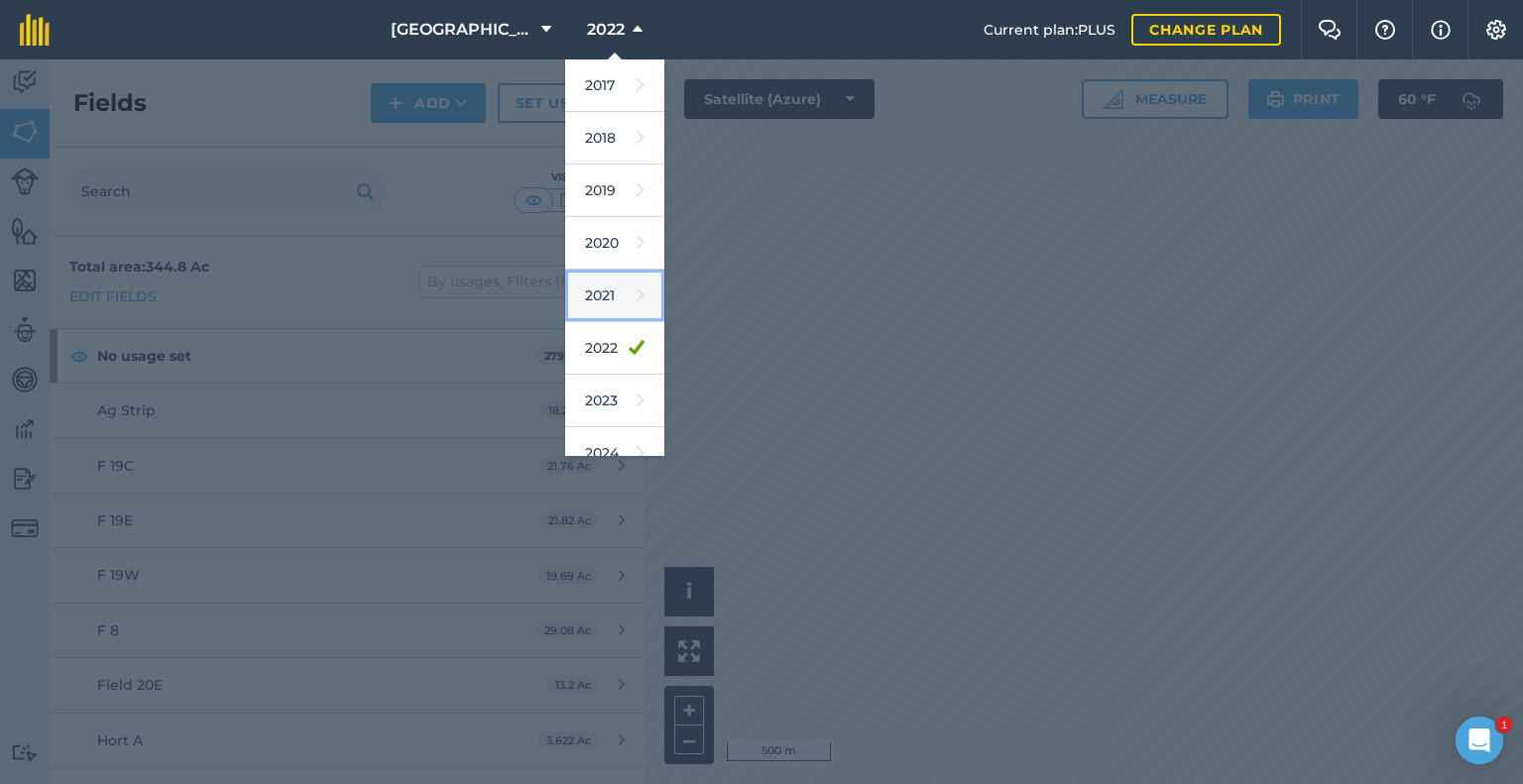 click at bounding box center [641, 295] 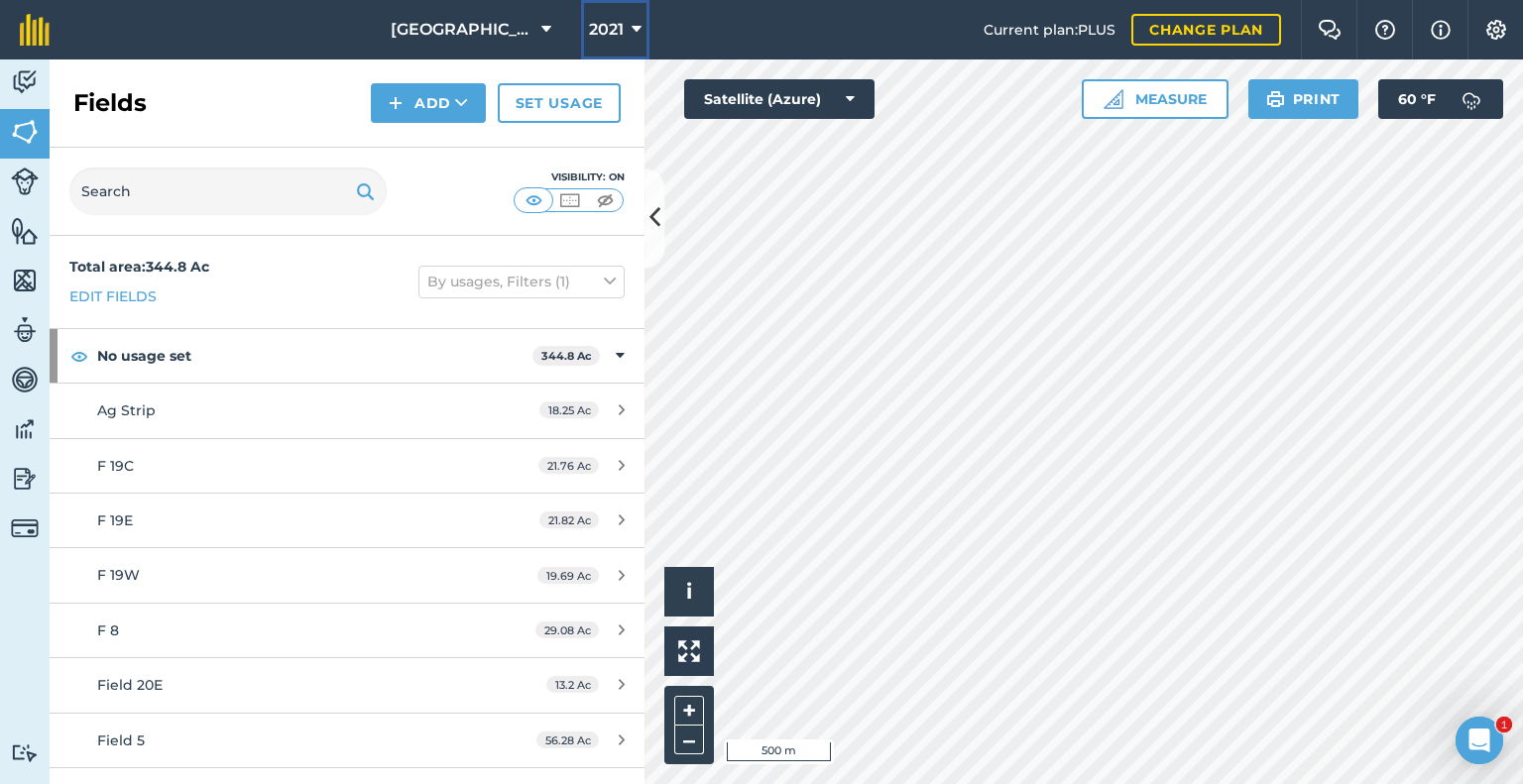 click on "2021" at bounding box center (606, 30) 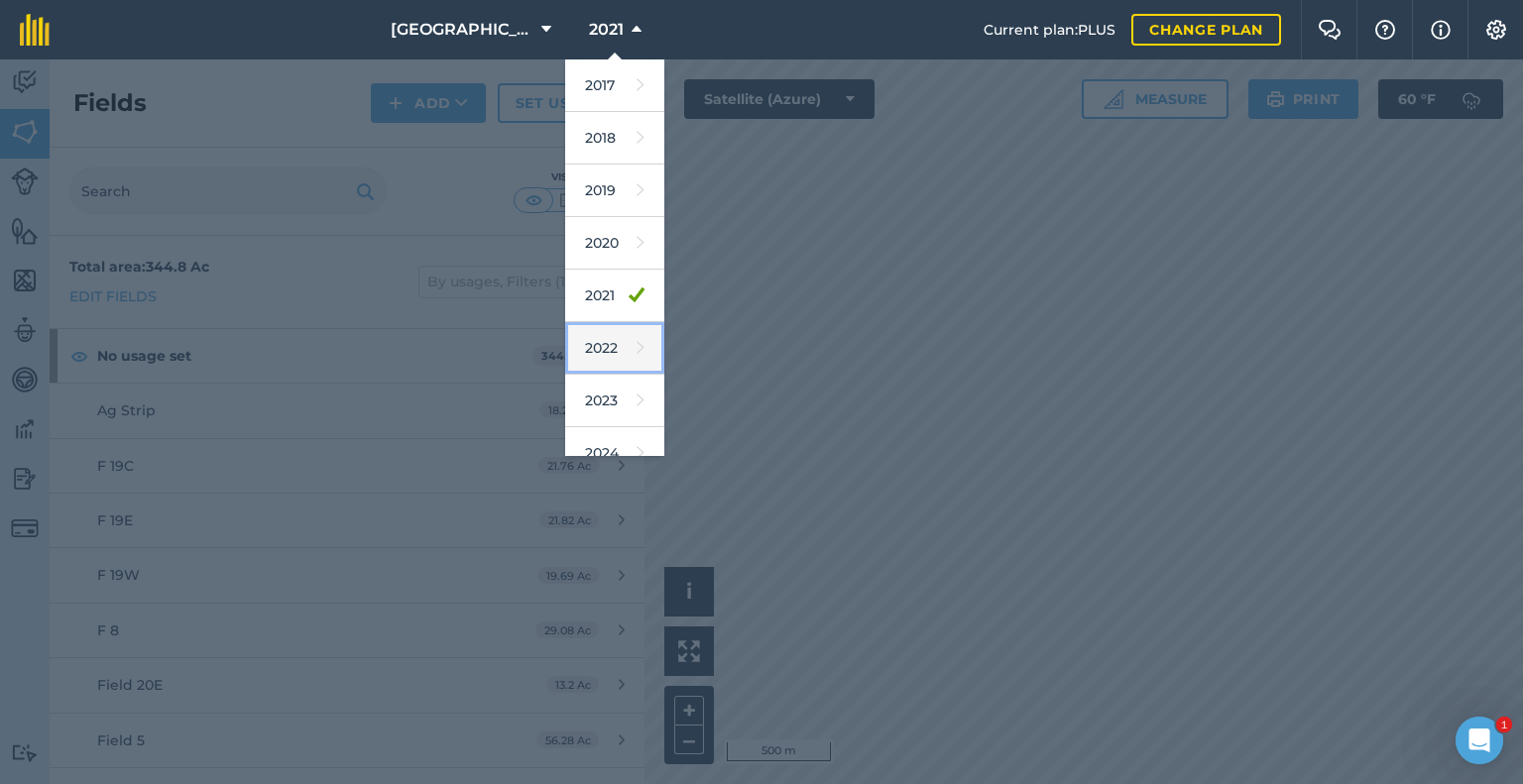 click on "2022" at bounding box center [615, 348] 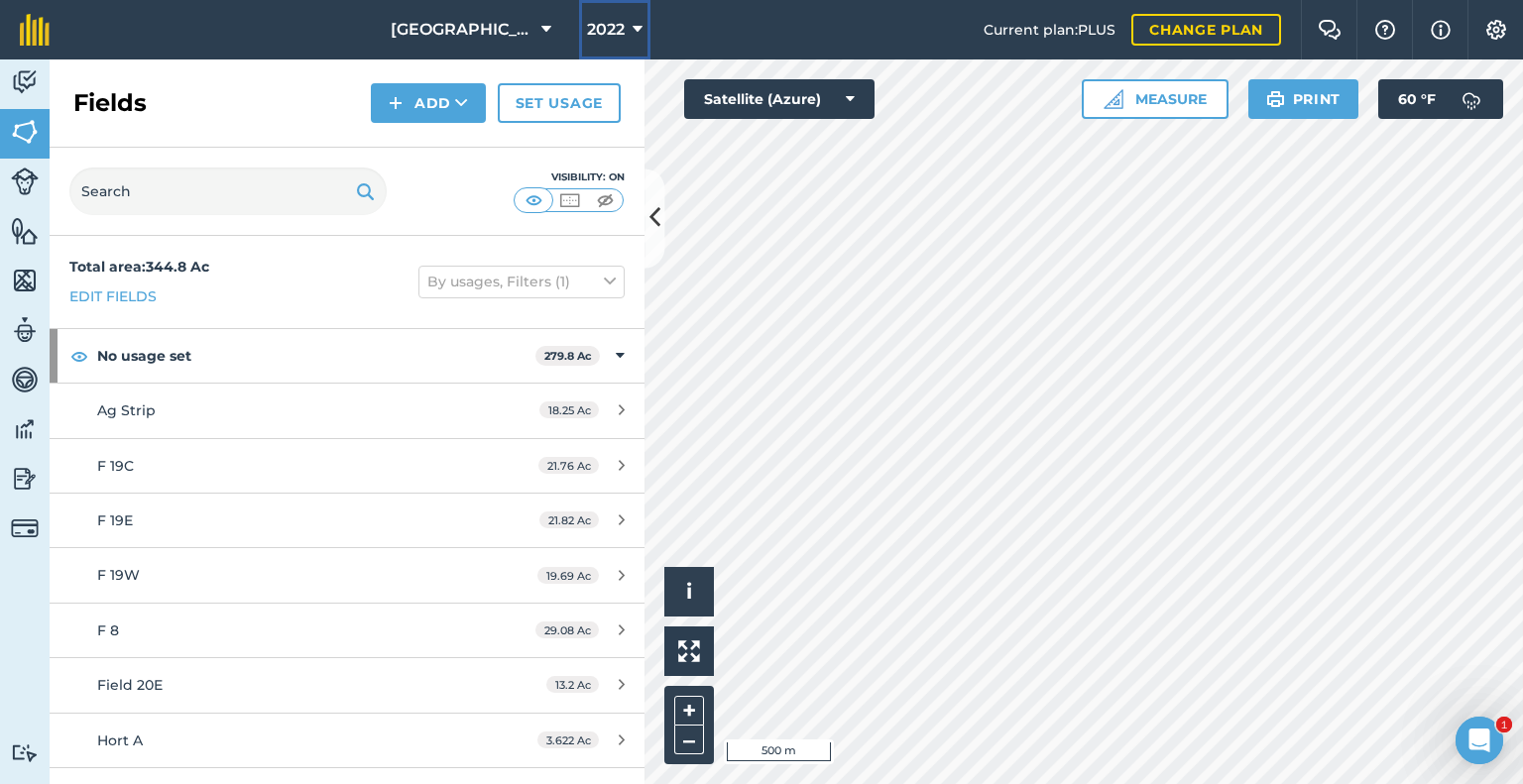 click on "2022" at bounding box center (606, 30) 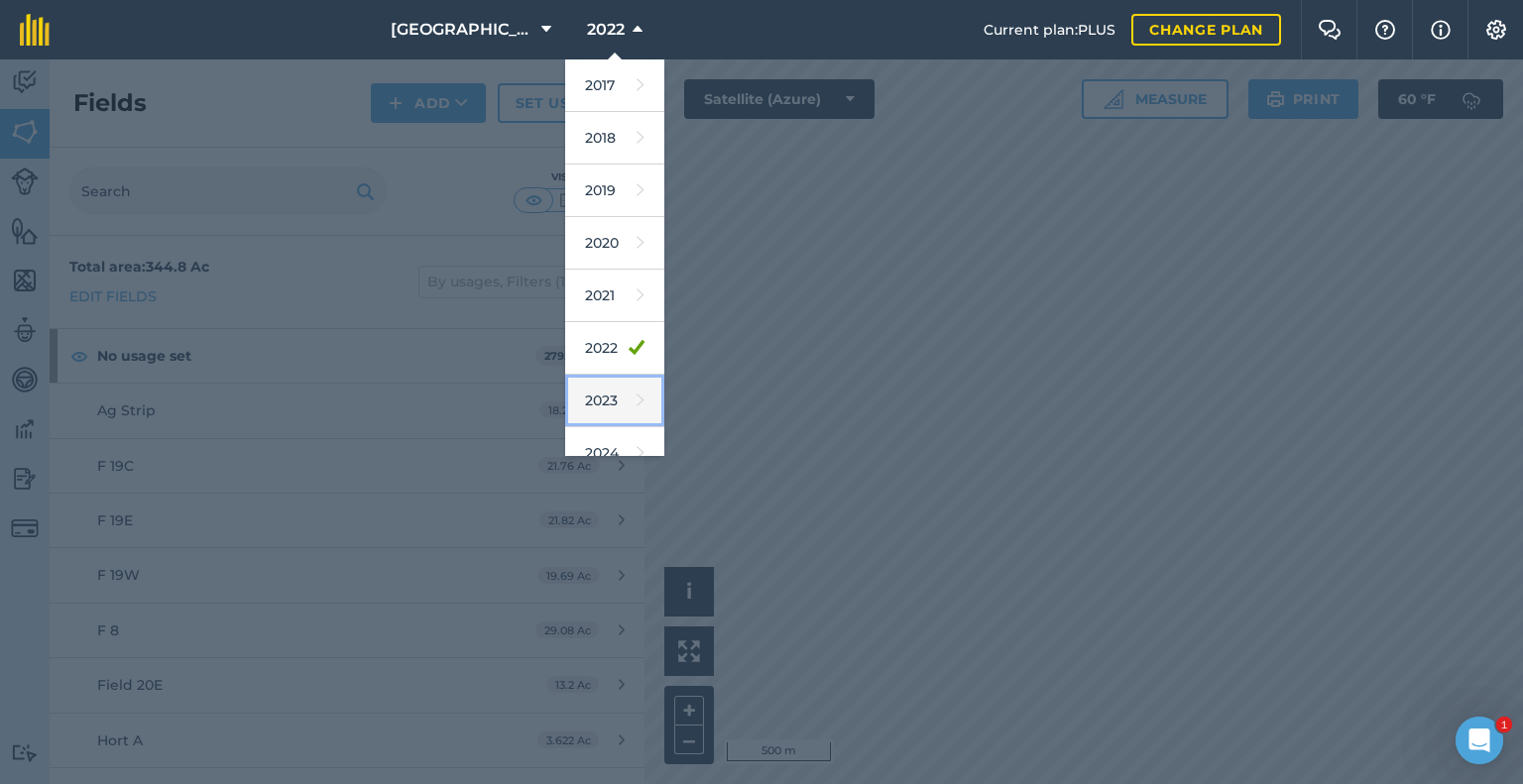 click on "2023" at bounding box center [615, 400] 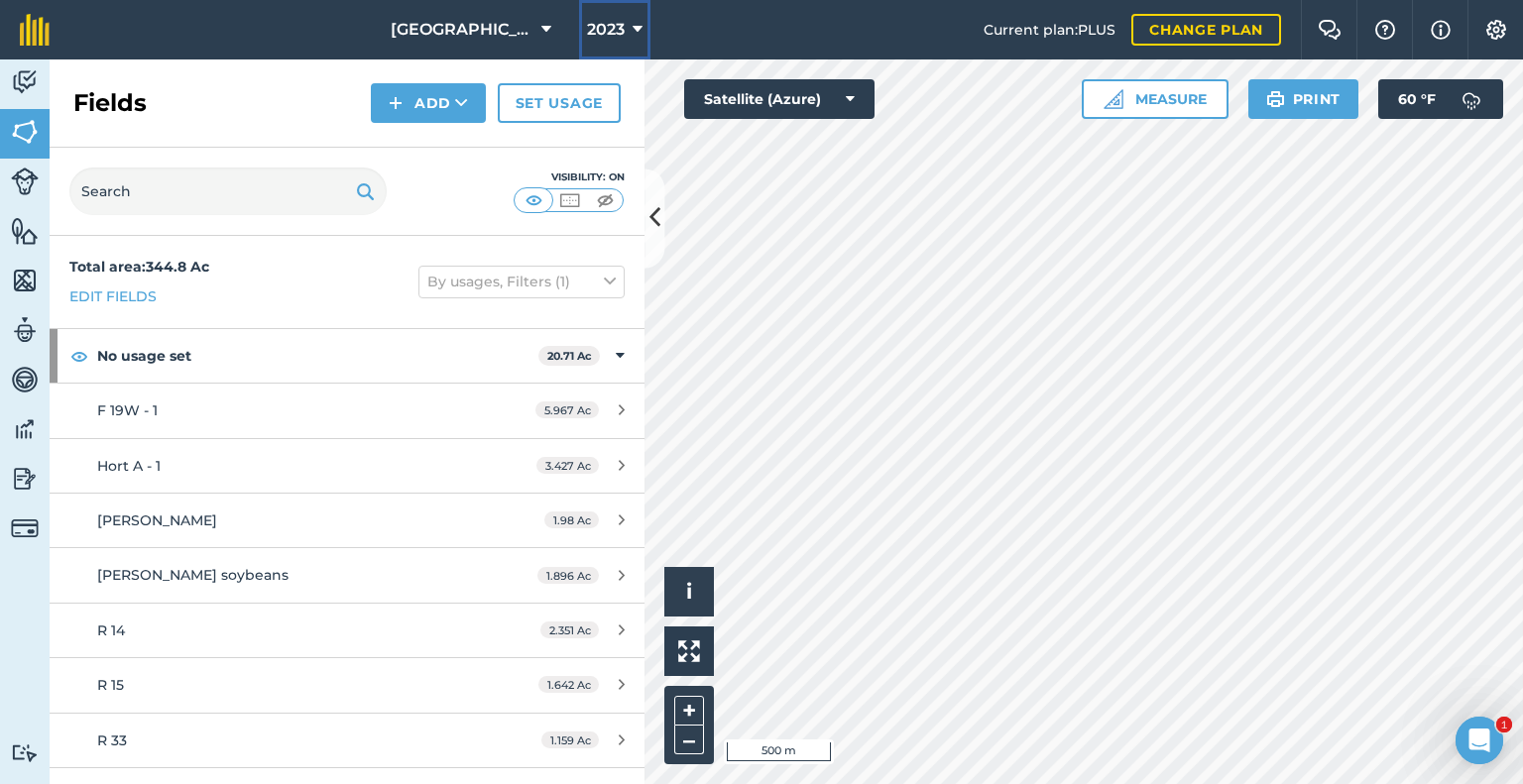 click on "2023" at bounding box center (615, 30) 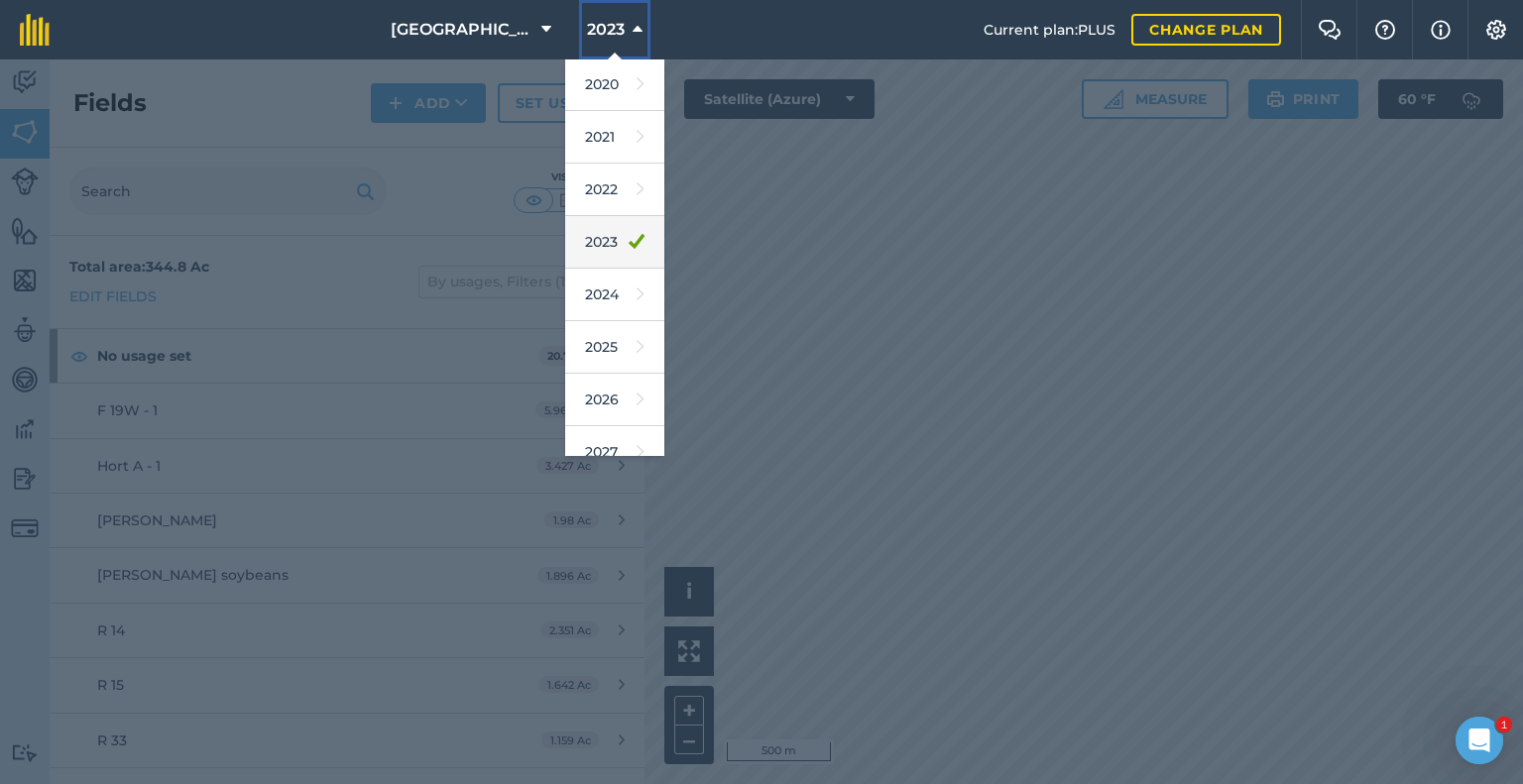 scroll, scrollTop: 161, scrollLeft: 0, axis: vertical 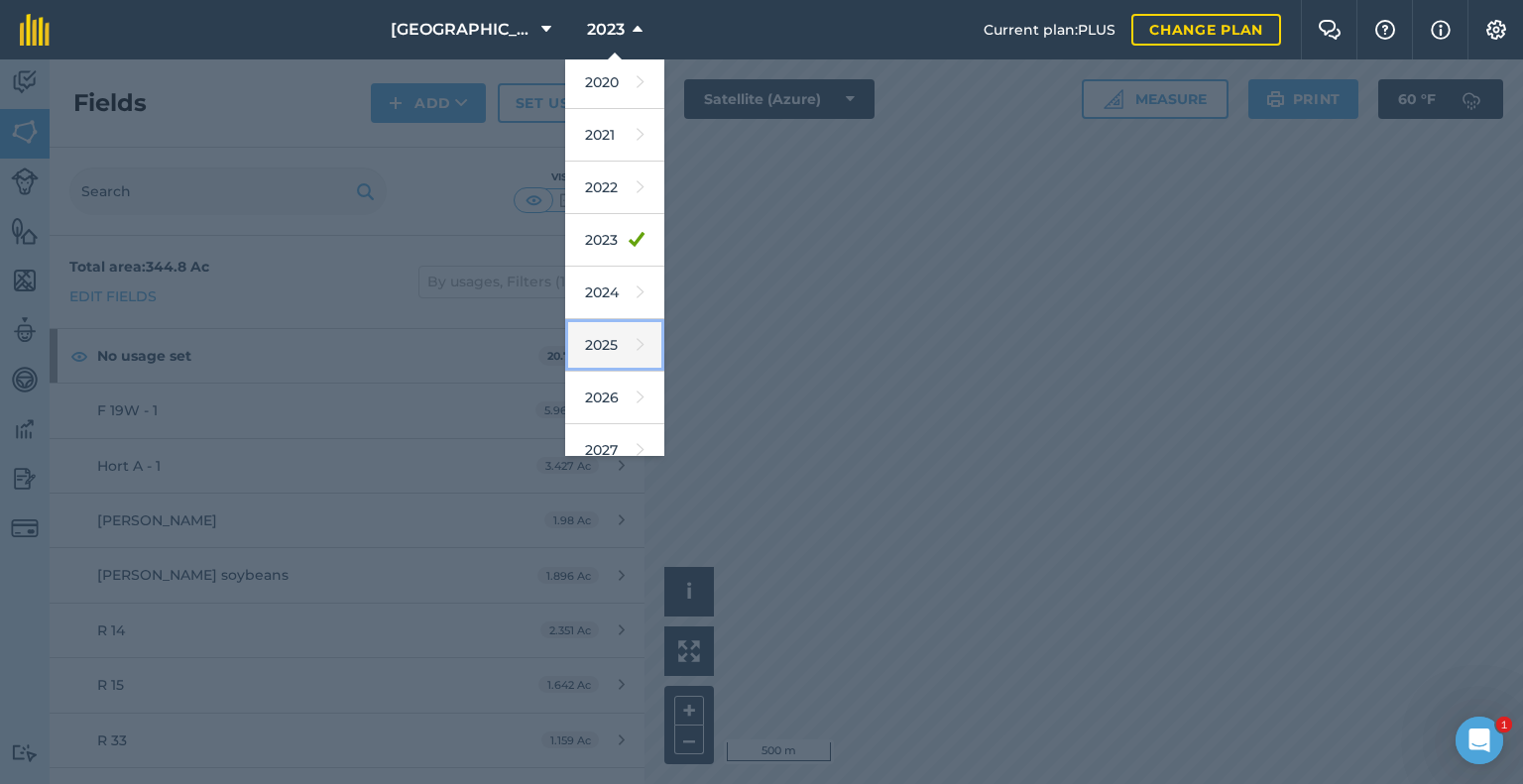 click on "2025" at bounding box center (615, 345) 